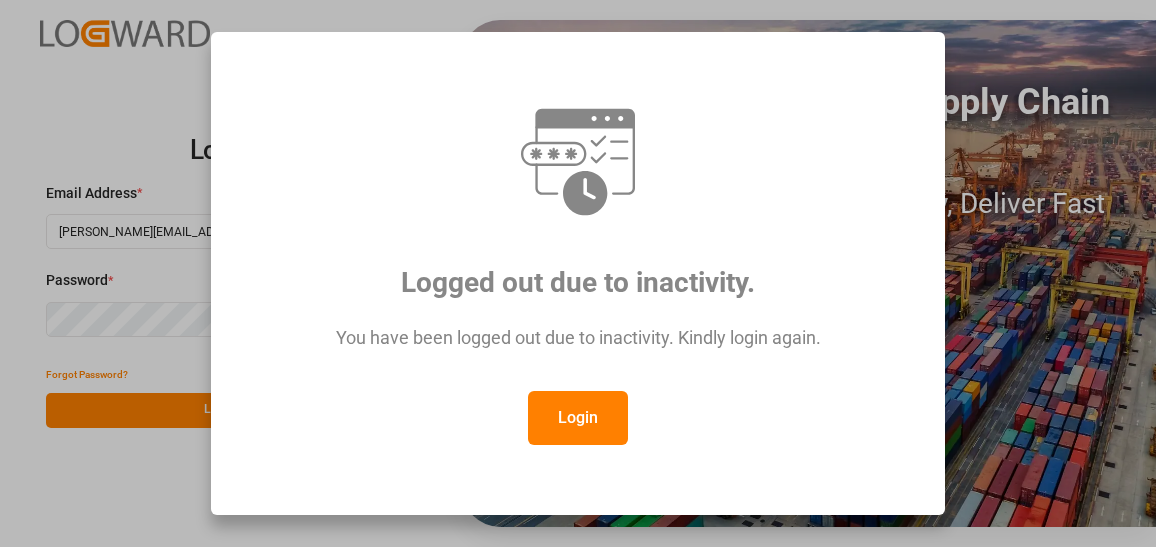 scroll, scrollTop: 0, scrollLeft: 0, axis: both 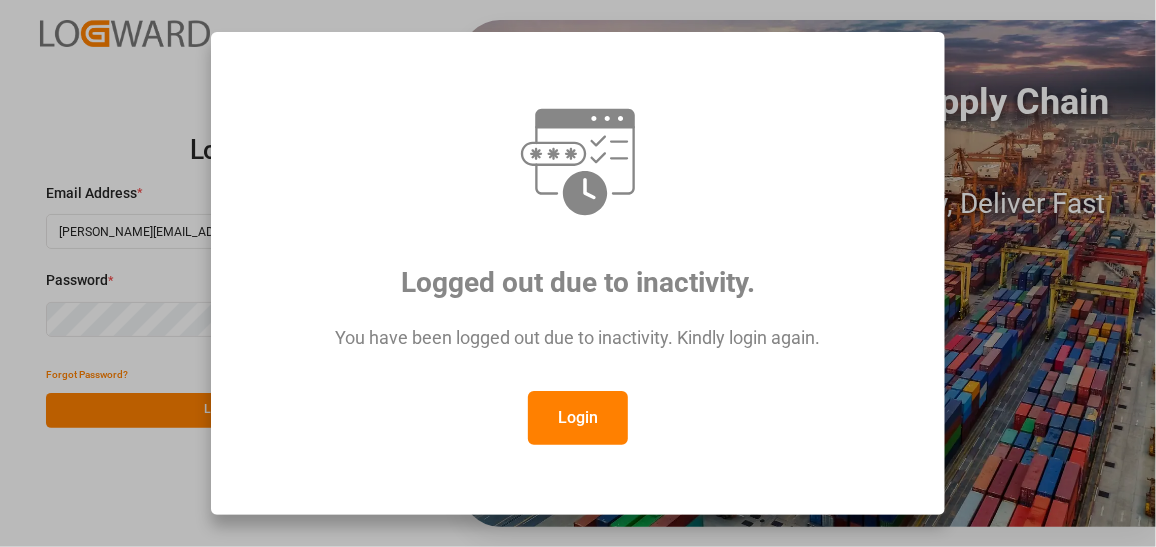 click on "Login" at bounding box center [578, 418] 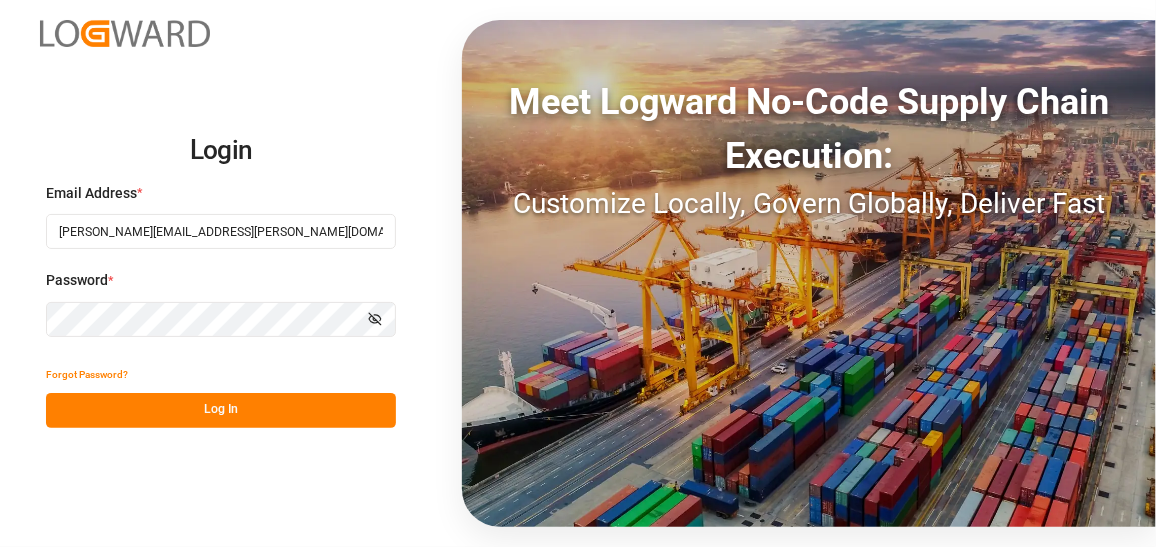 click on "Log In" at bounding box center [221, 410] 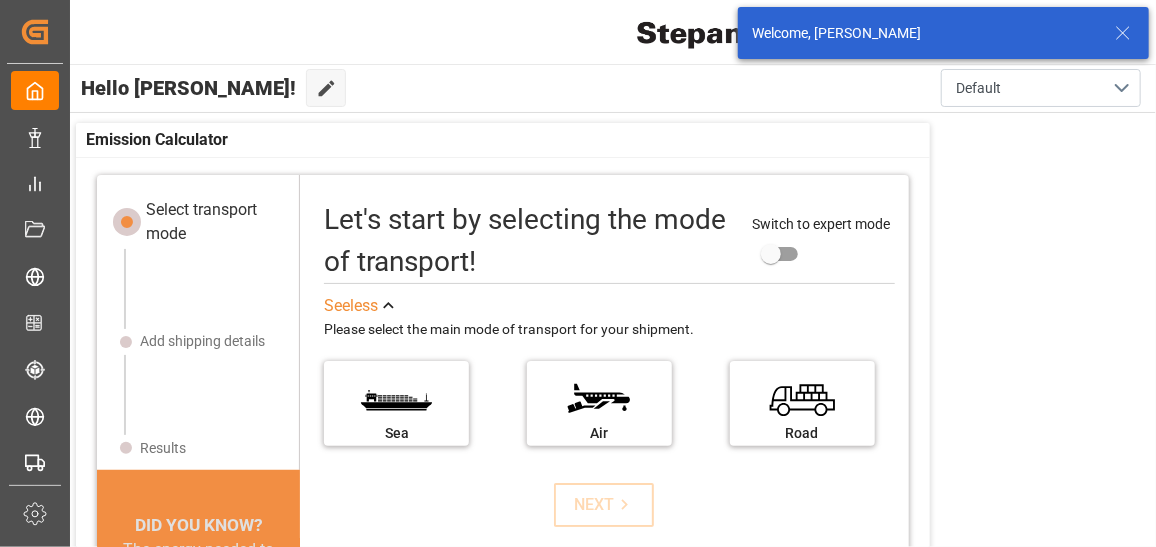 scroll, scrollTop: 107, scrollLeft: 0, axis: vertical 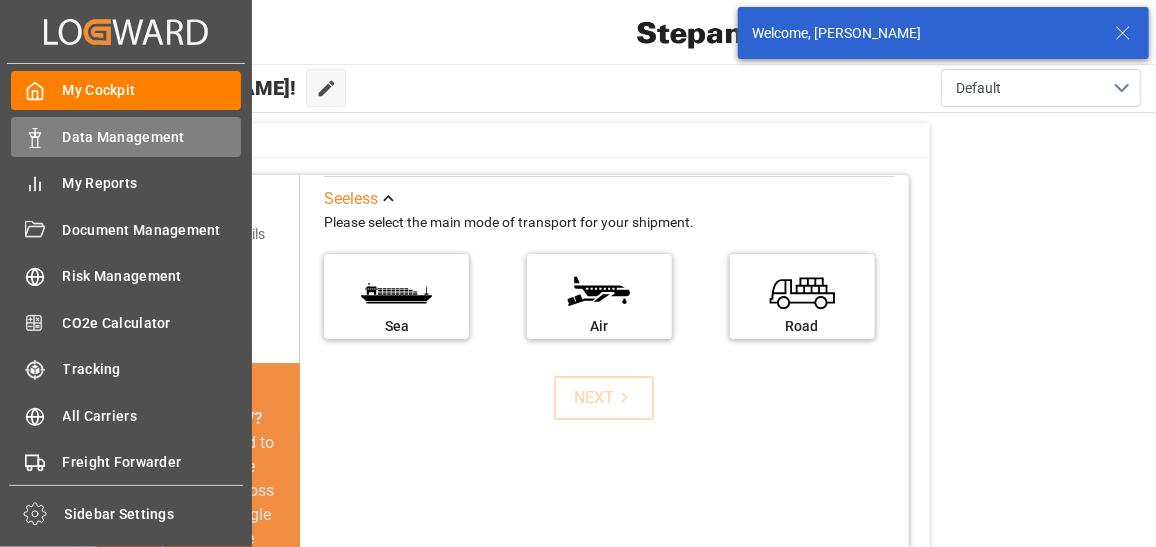 click 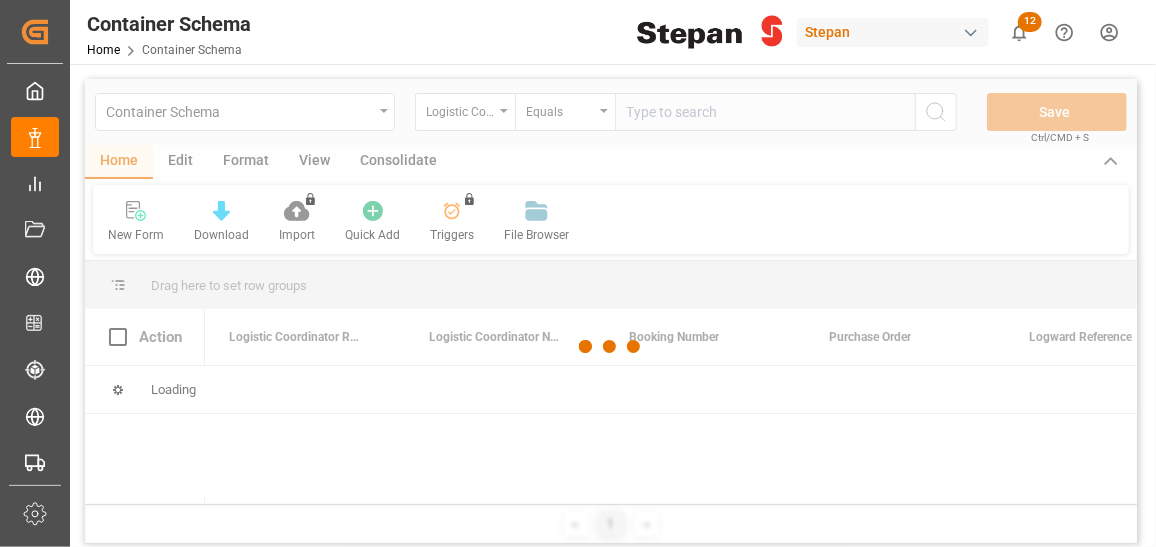 click at bounding box center (611, 346) 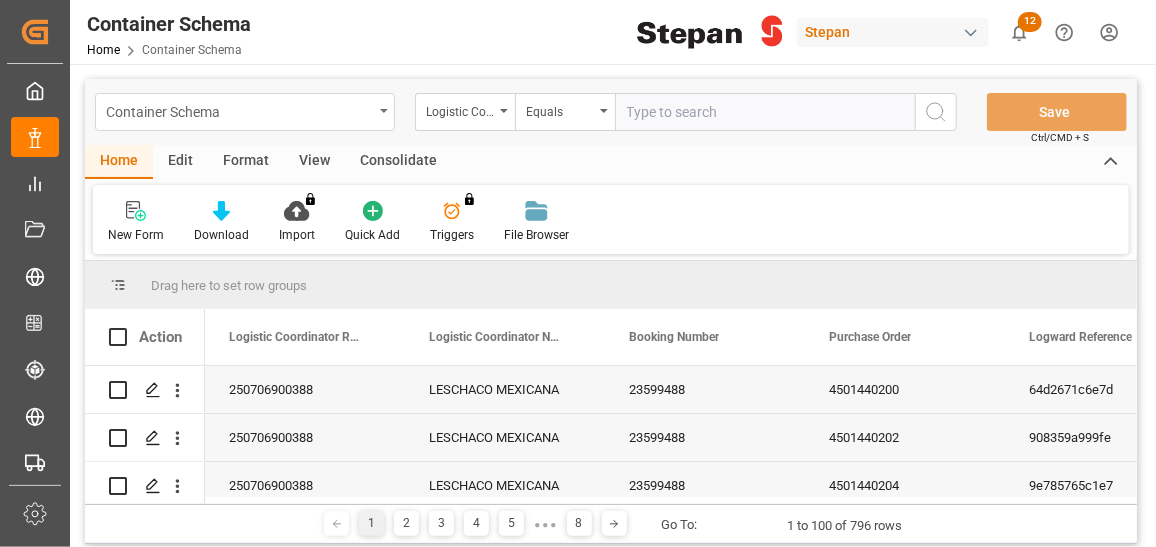 click on "Container Schema" at bounding box center [239, 110] 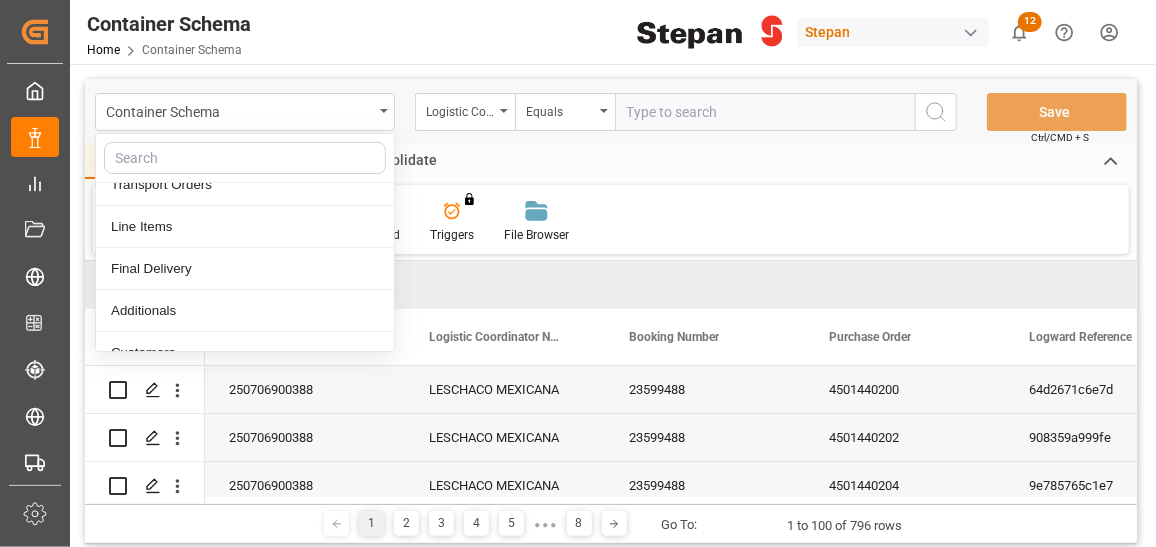 scroll, scrollTop: 98, scrollLeft: 0, axis: vertical 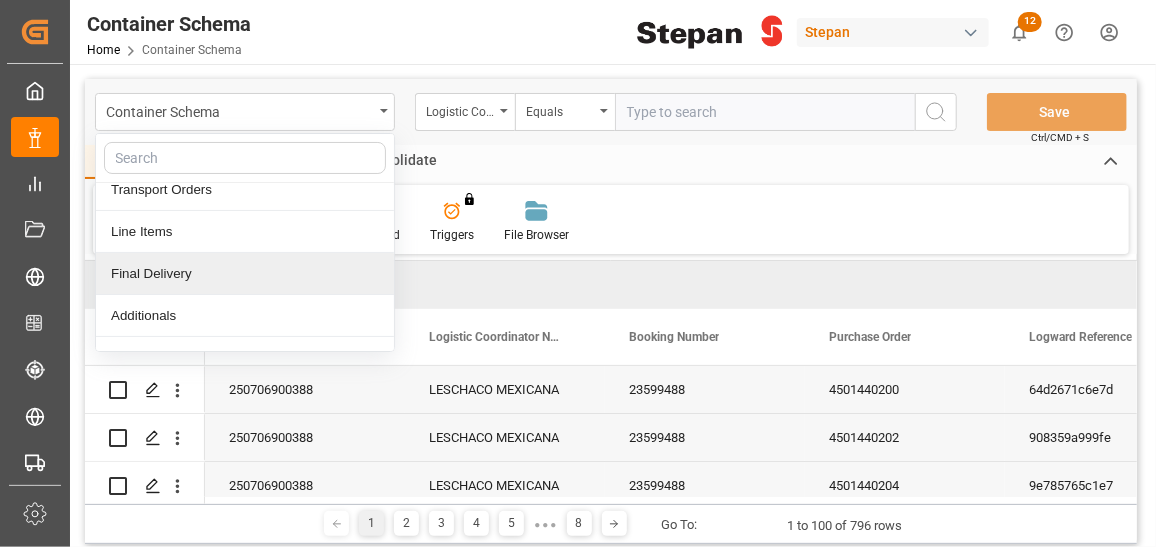 click on "Final Delivery" at bounding box center (245, 274) 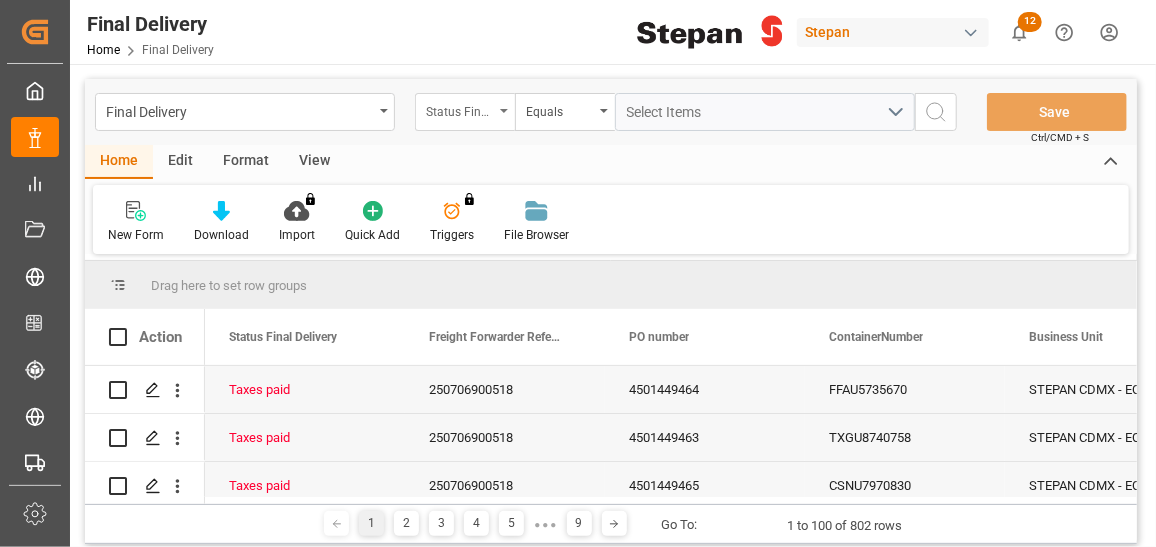 click on "Status Final Delivery" at bounding box center (465, 112) 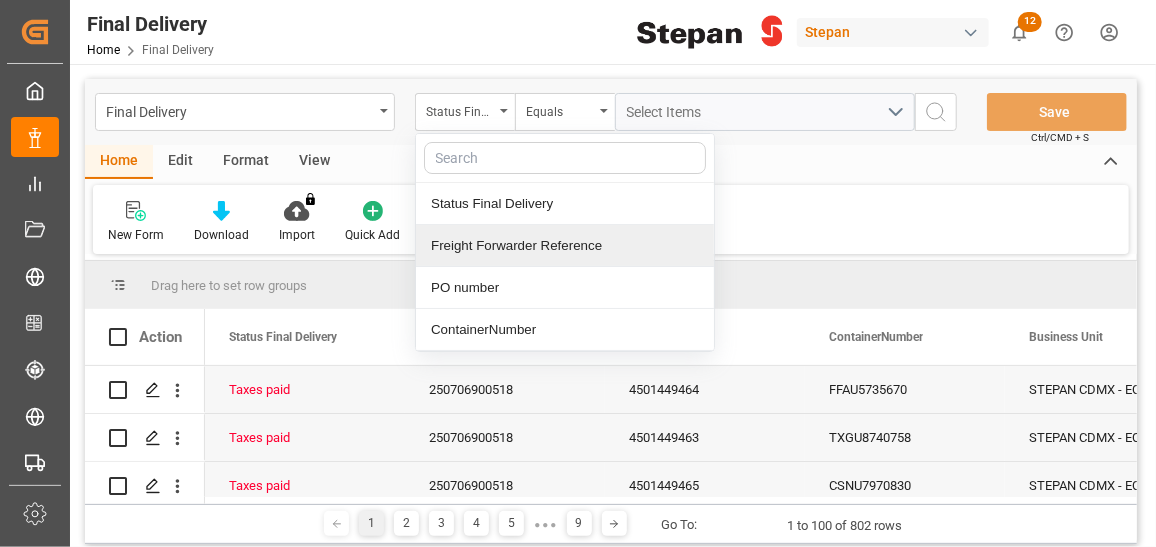 click on "Freight Forwarder Reference" at bounding box center [565, 246] 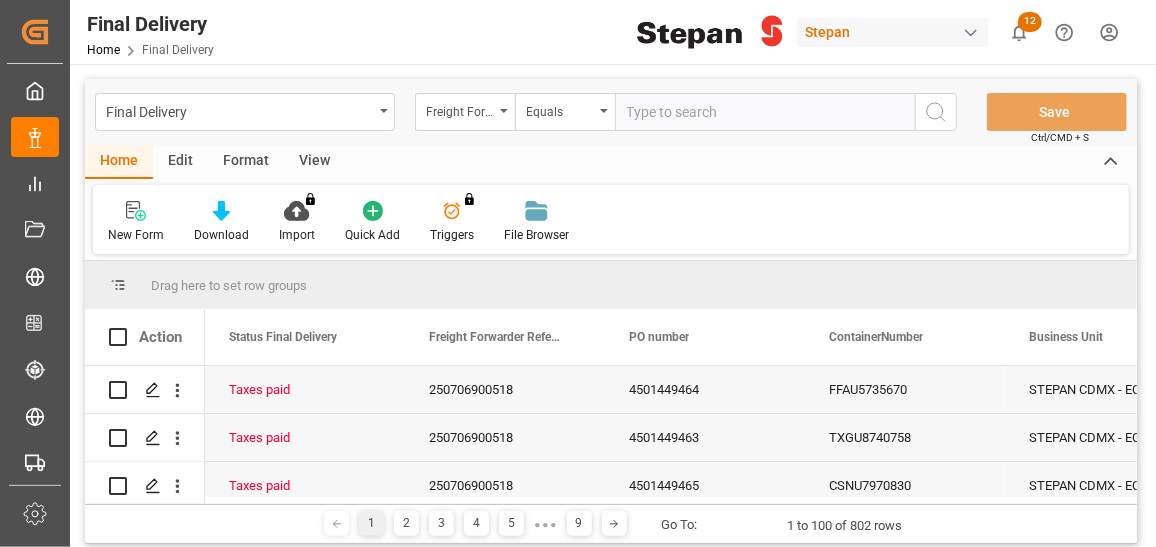type on "250706900388" 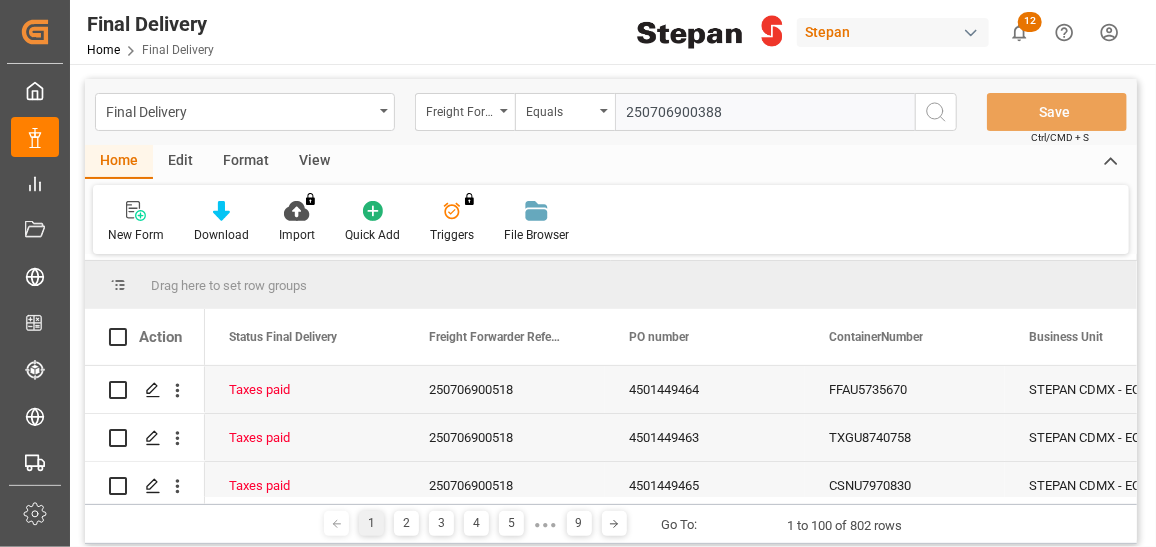 type 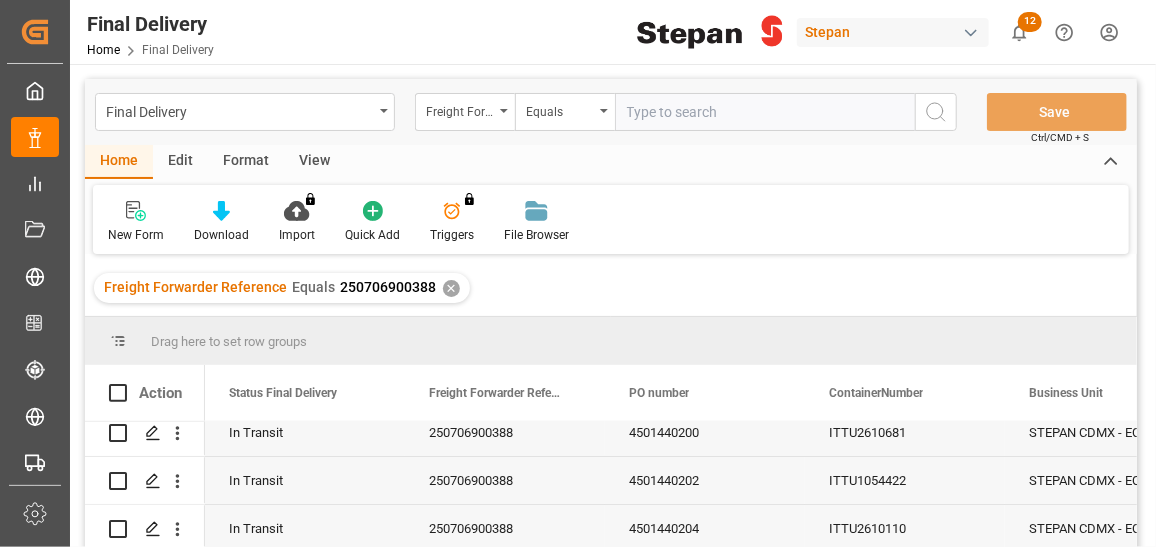 scroll, scrollTop: 0, scrollLeft: 0, axis: both 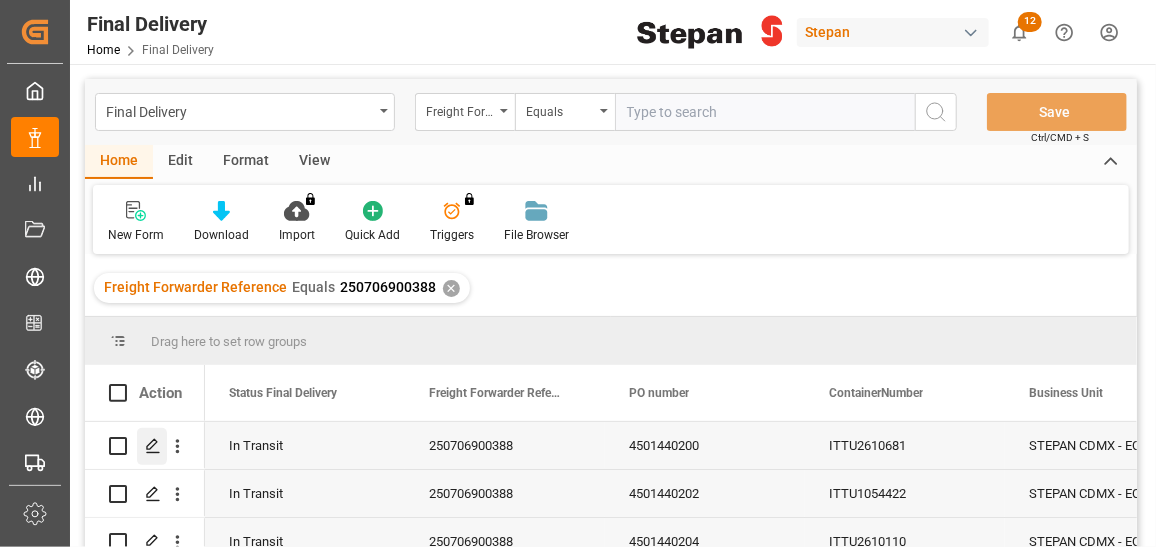 click 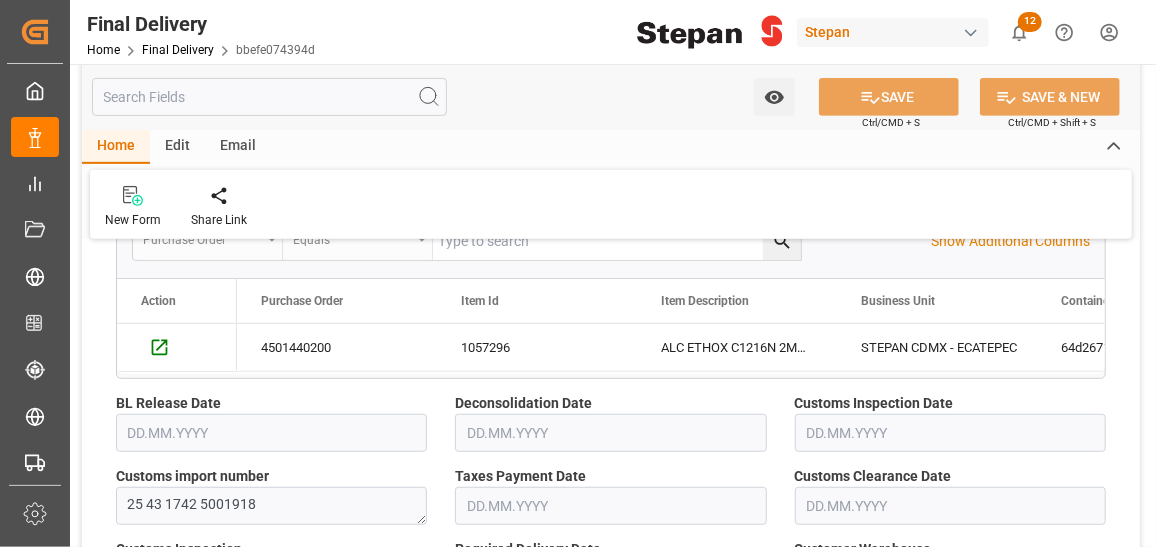 scroll, scrollTop: 439, scrollLeft: 0, axis: vertical 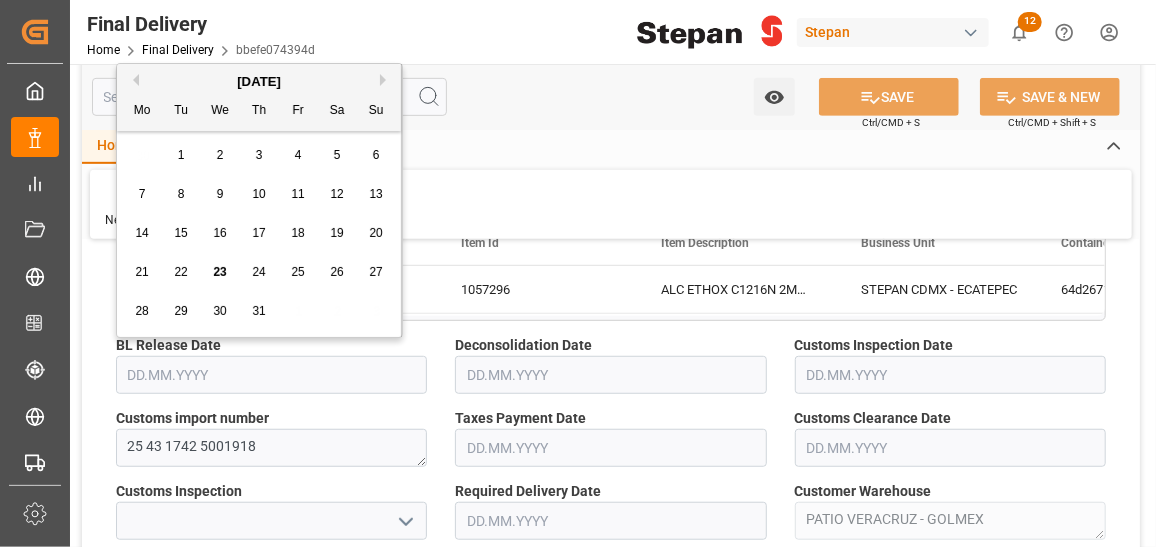 click at bounding box center (271, 375) 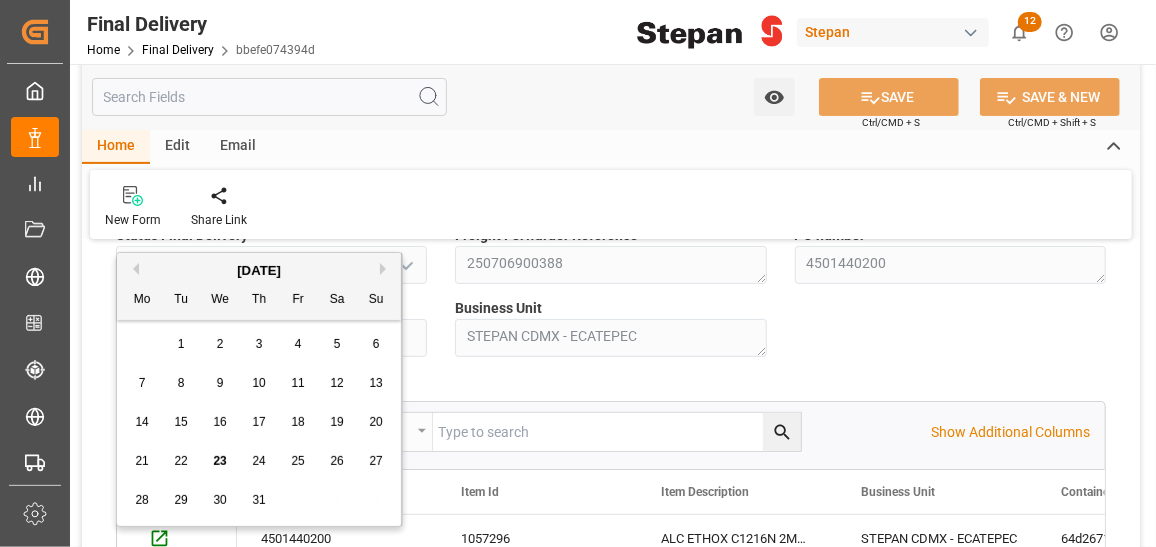 scroll, scrollTop: 180, scrollLeft: 0, axis: vertical 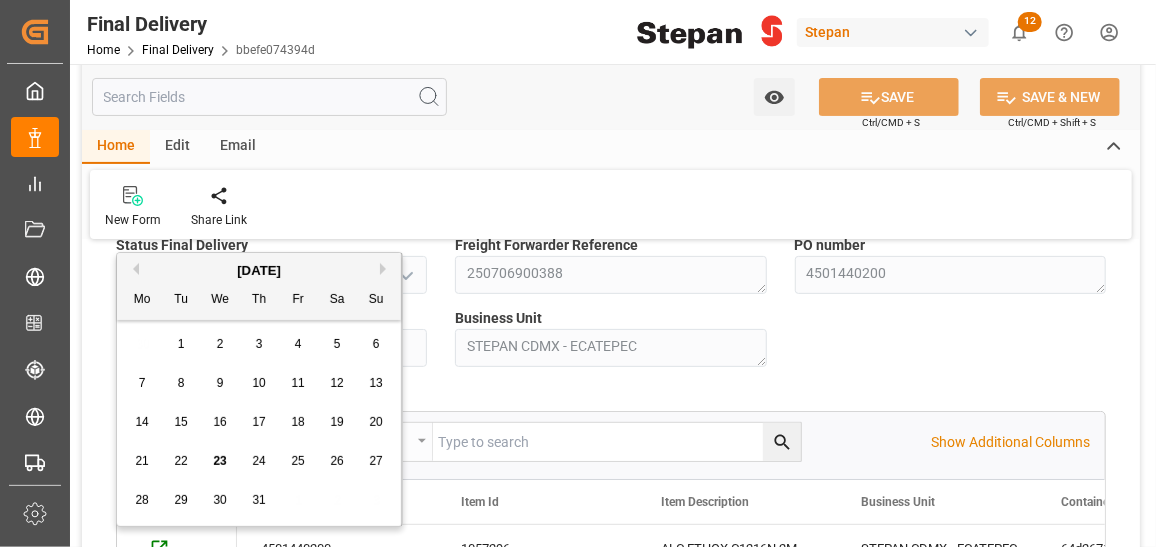 click on "Business Unit     STEPAN CDMX - ECATEPEC" at bounding box center (610, 337) 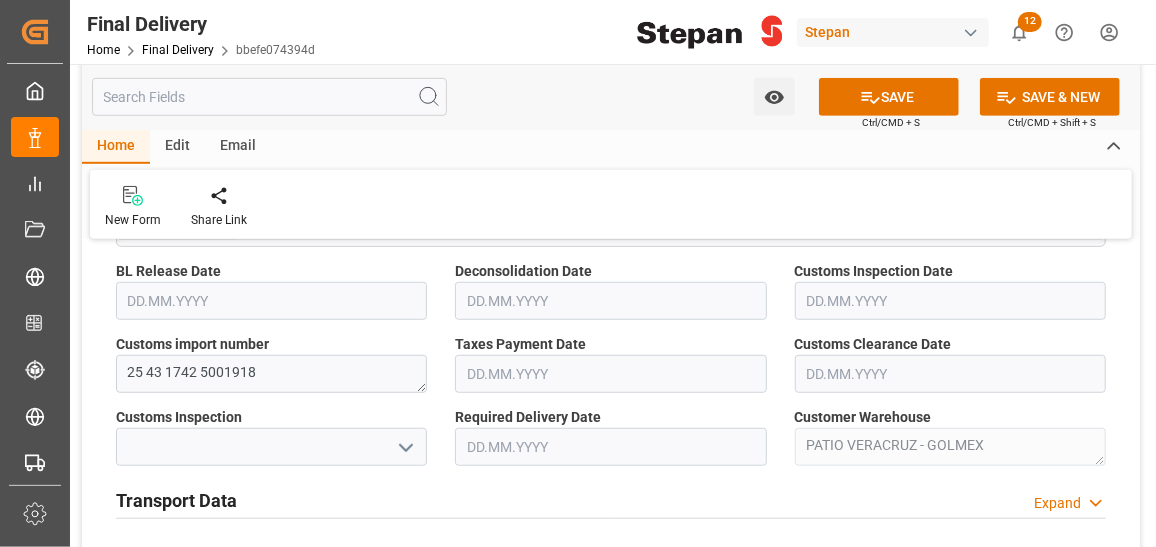 scroll, scrollTop: 514, scrollLeft: 0, axis: vertical 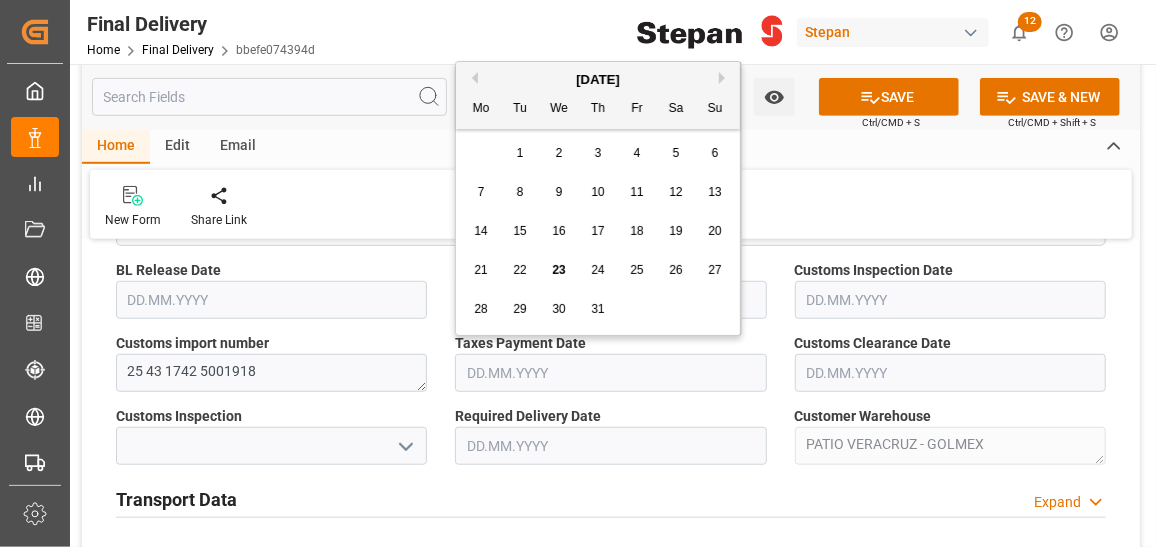 click at bounding box center (610, 373) 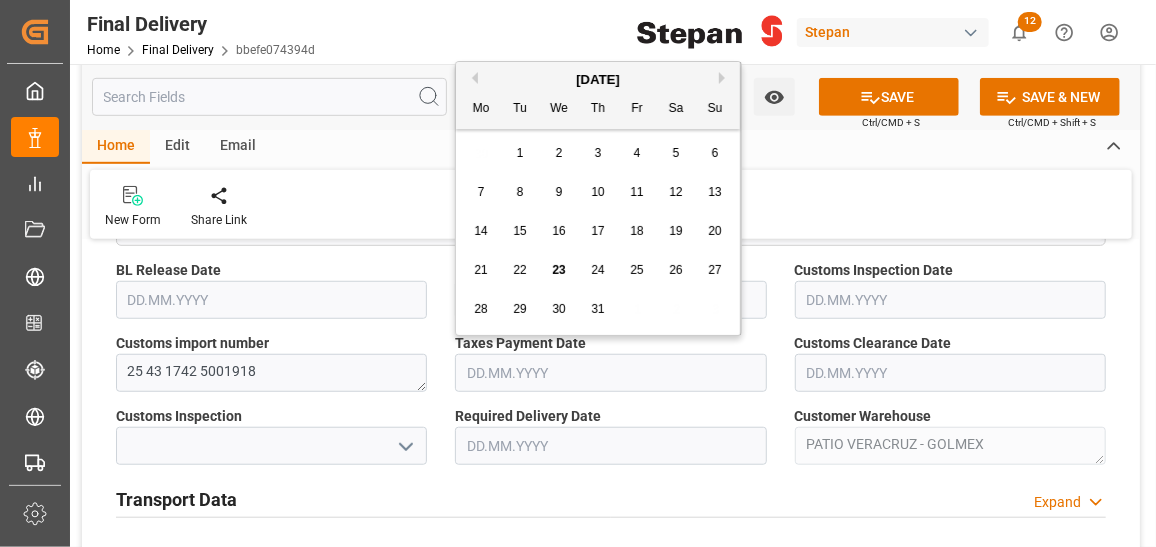 click on "23" at bounding box center (558, 270) 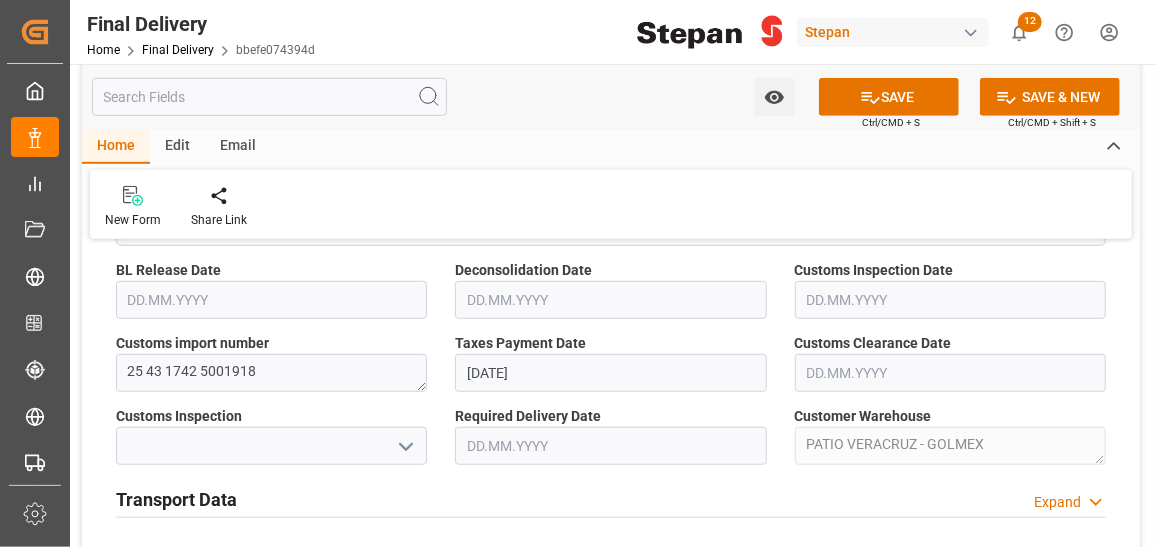 click at bounding box center (950, 373) 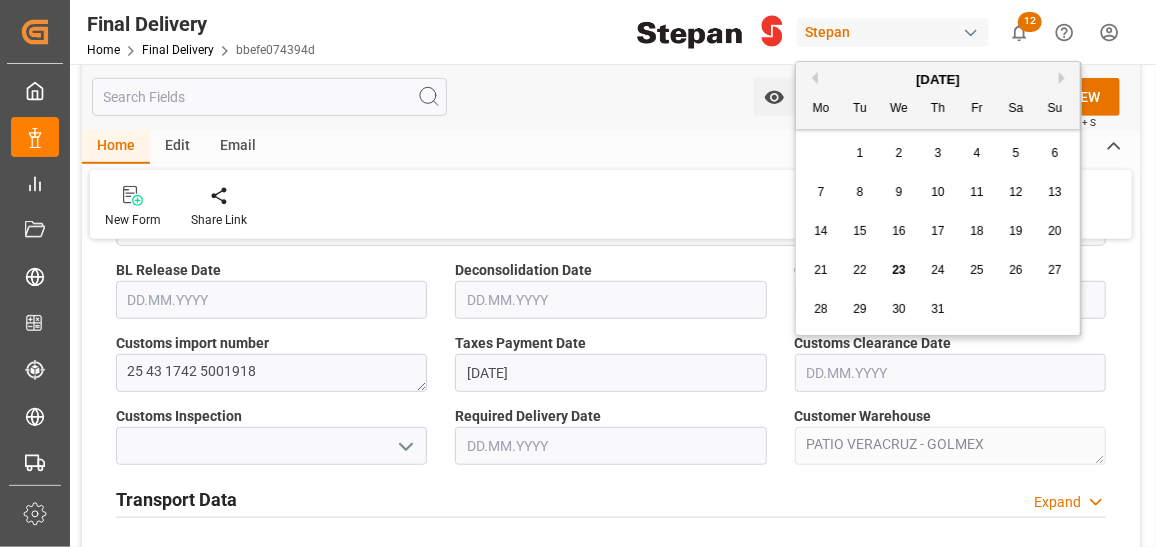 click on "23" at bounding box center (898, 270) 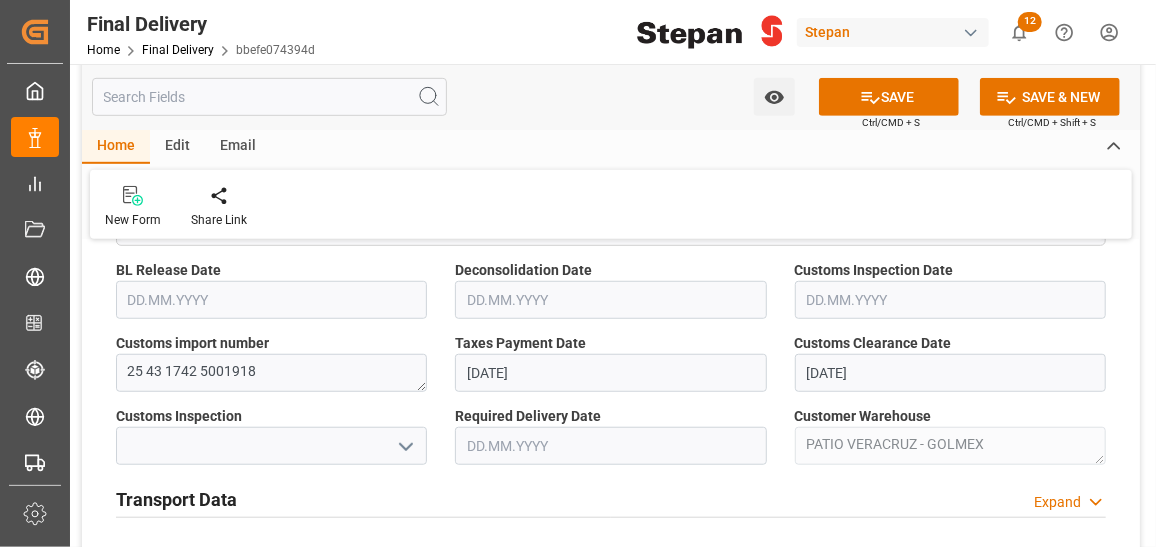 click on "[DATE]" at bounding box center (950, 373) 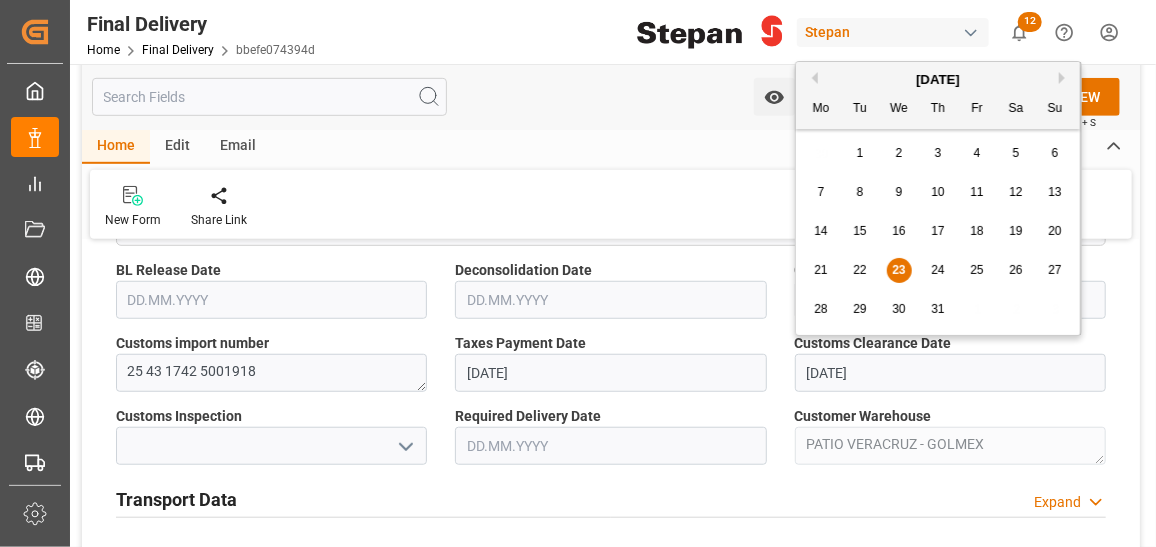 click on "24" at bounding box center (937, 270) 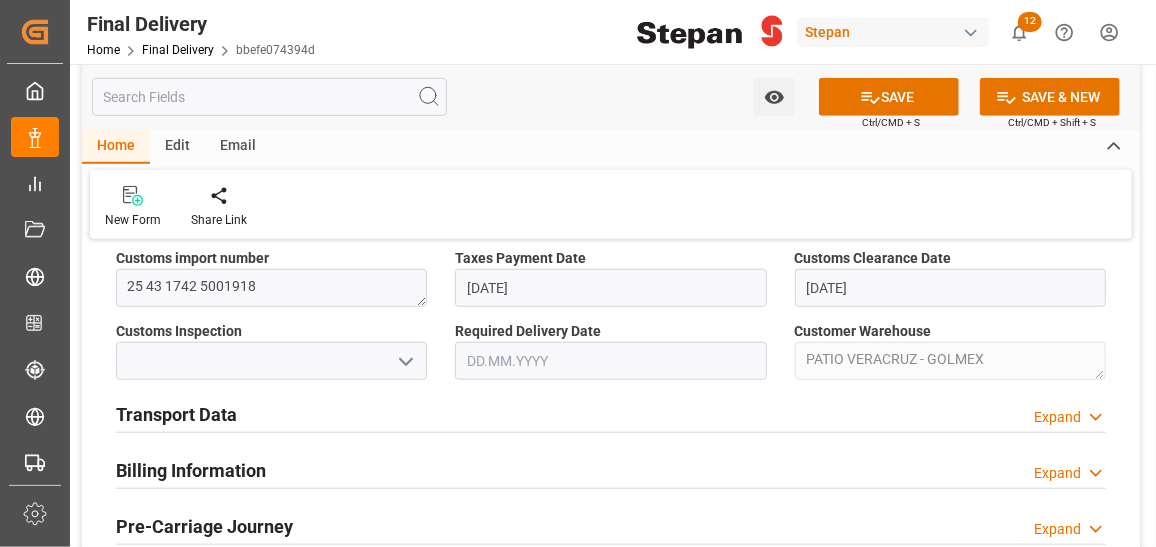 scroll, scrollTop: 601, scrollLeft: 0, axis: vertical 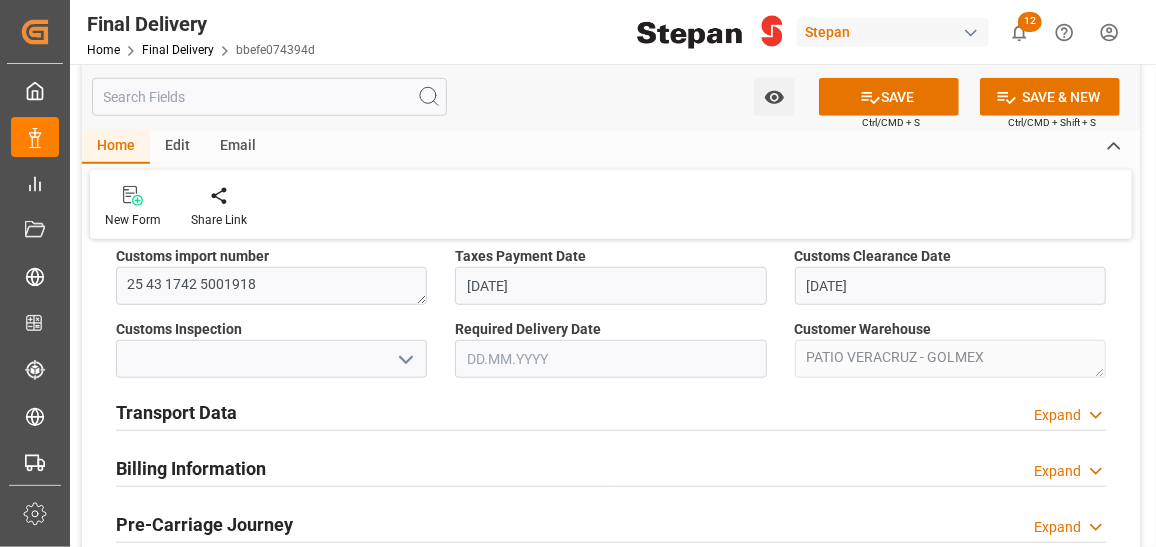 click on "Transport Data Expand" at bounding box center (611, 411) 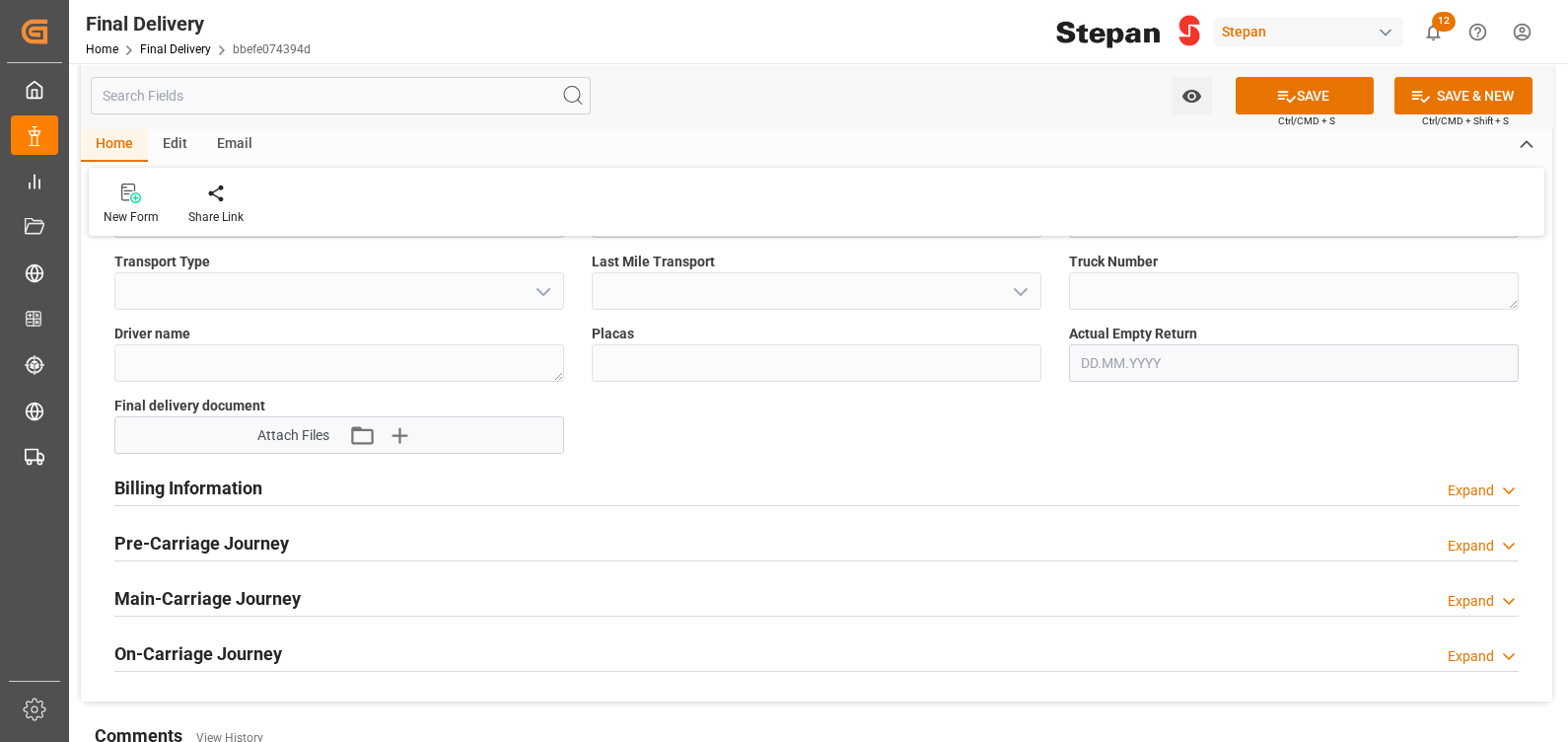 scroll, scrollTop: 888, scrollLeft: 0, axis: vertical 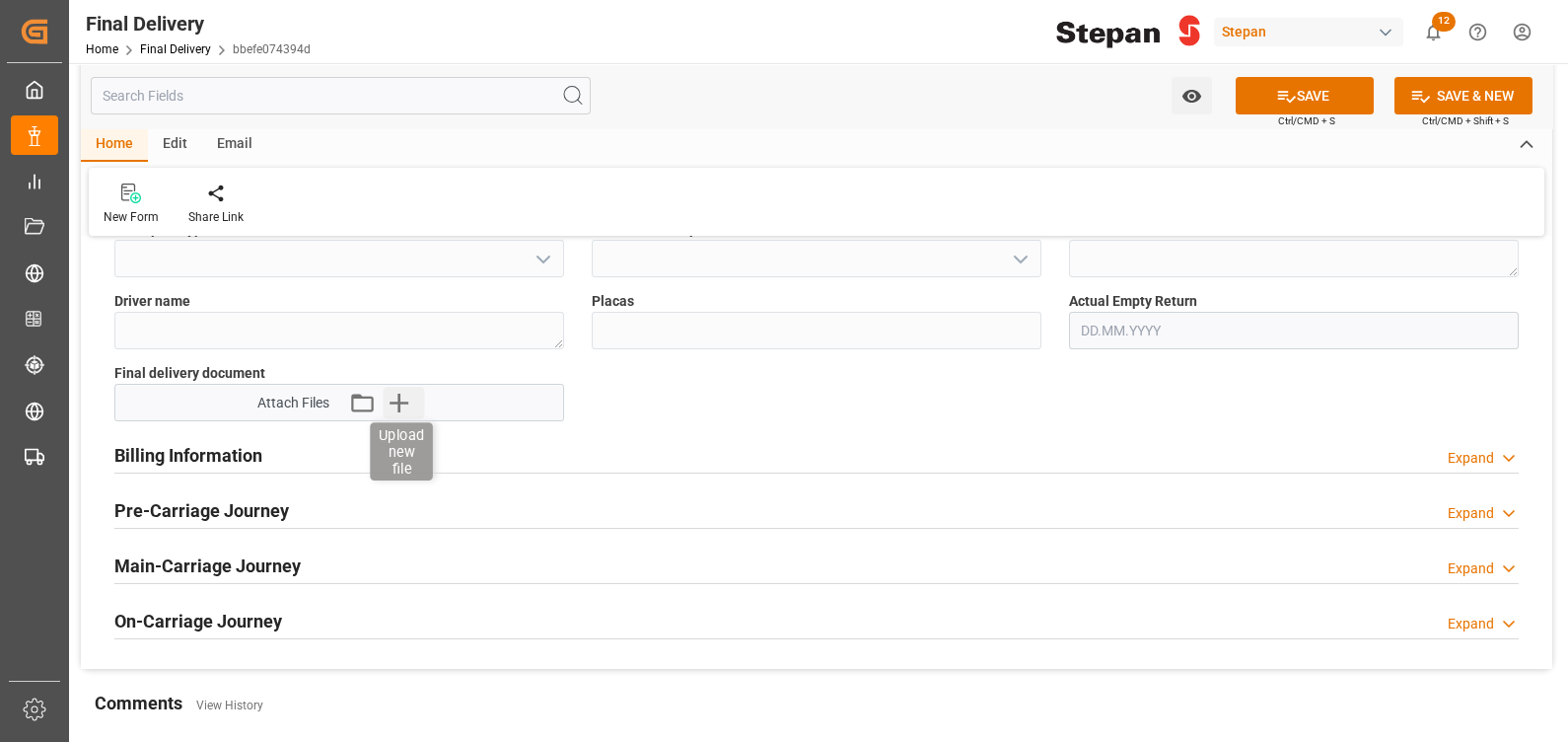 click 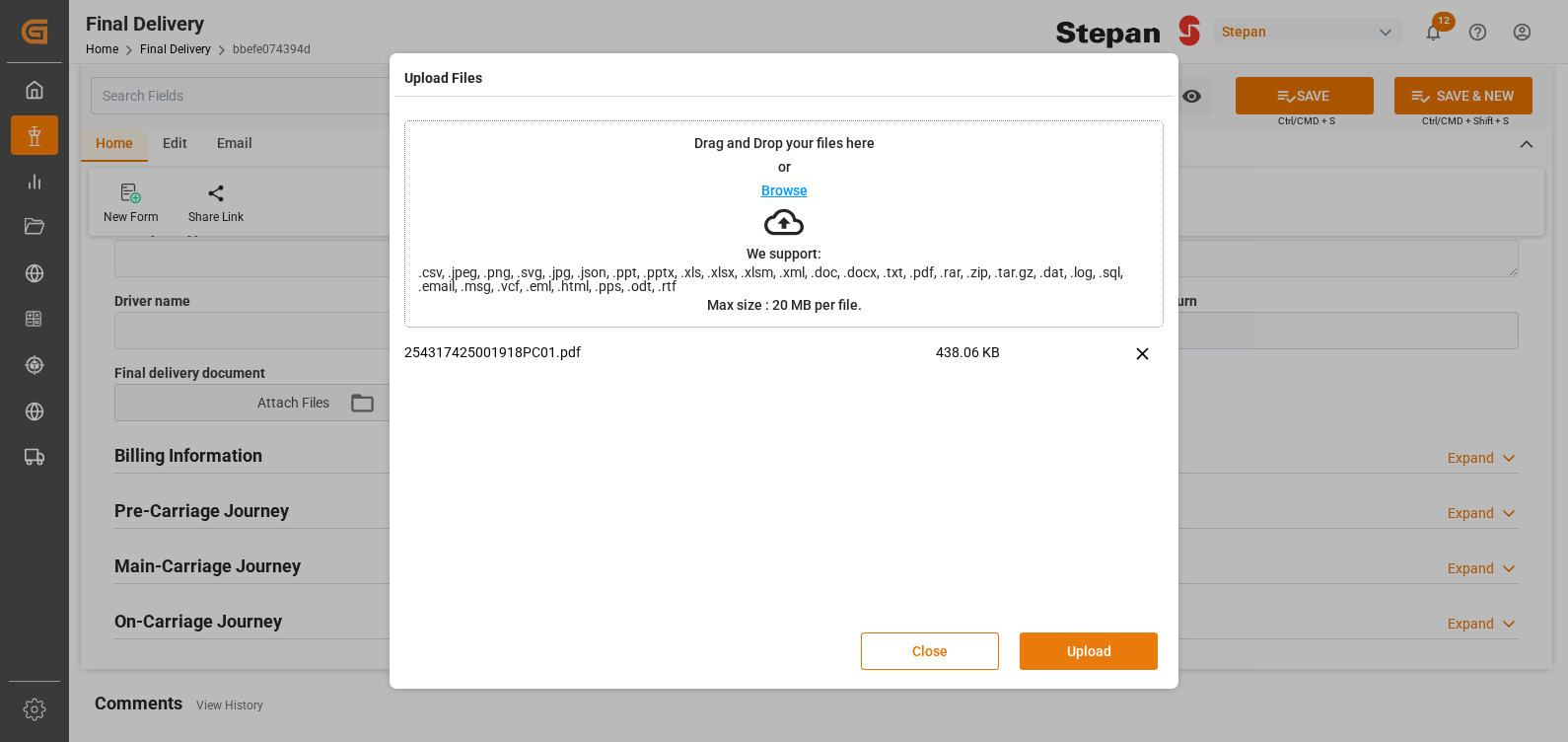 click on "Upload" at bounding box center (1089, 651) 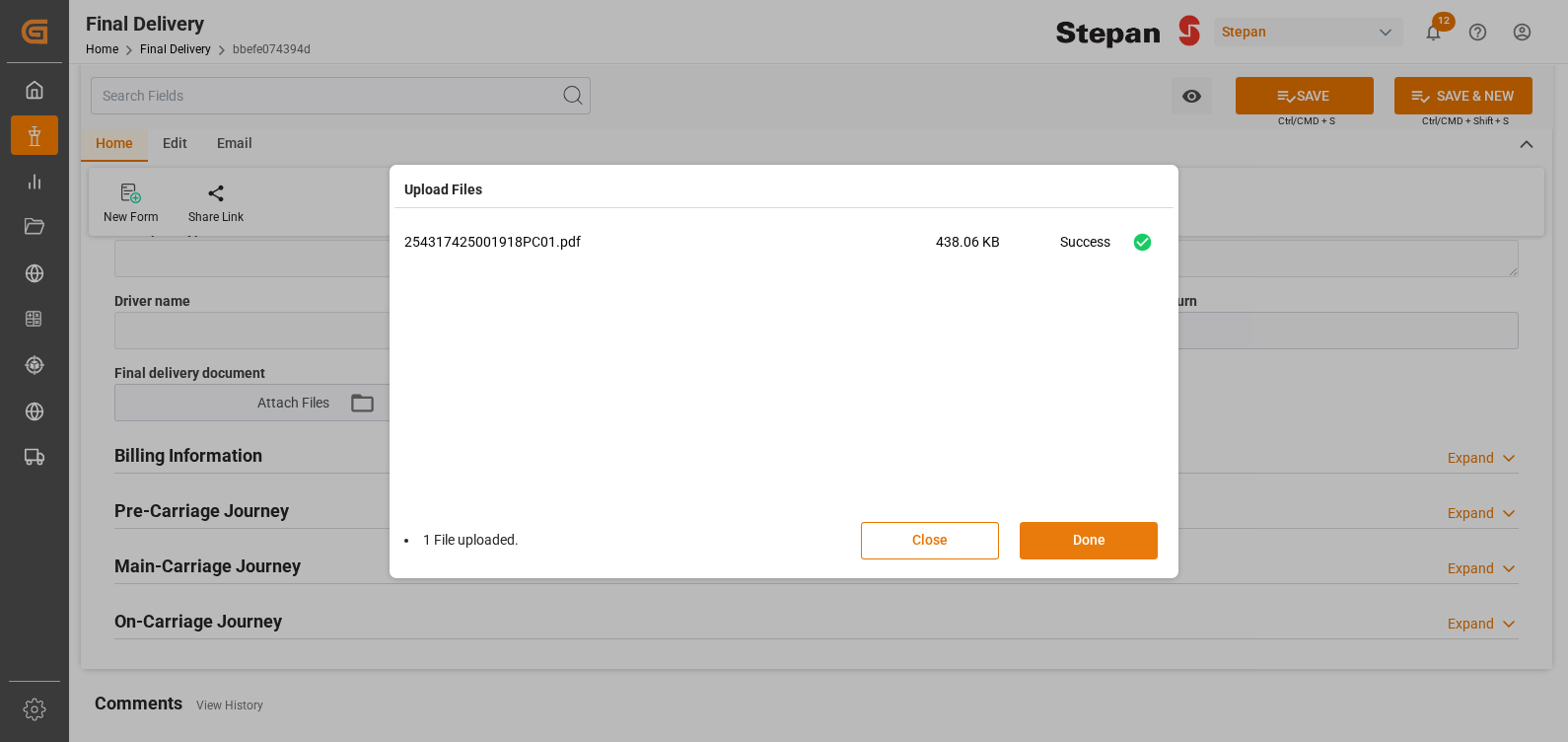click on "Done" at bounding box center [1089, 541] 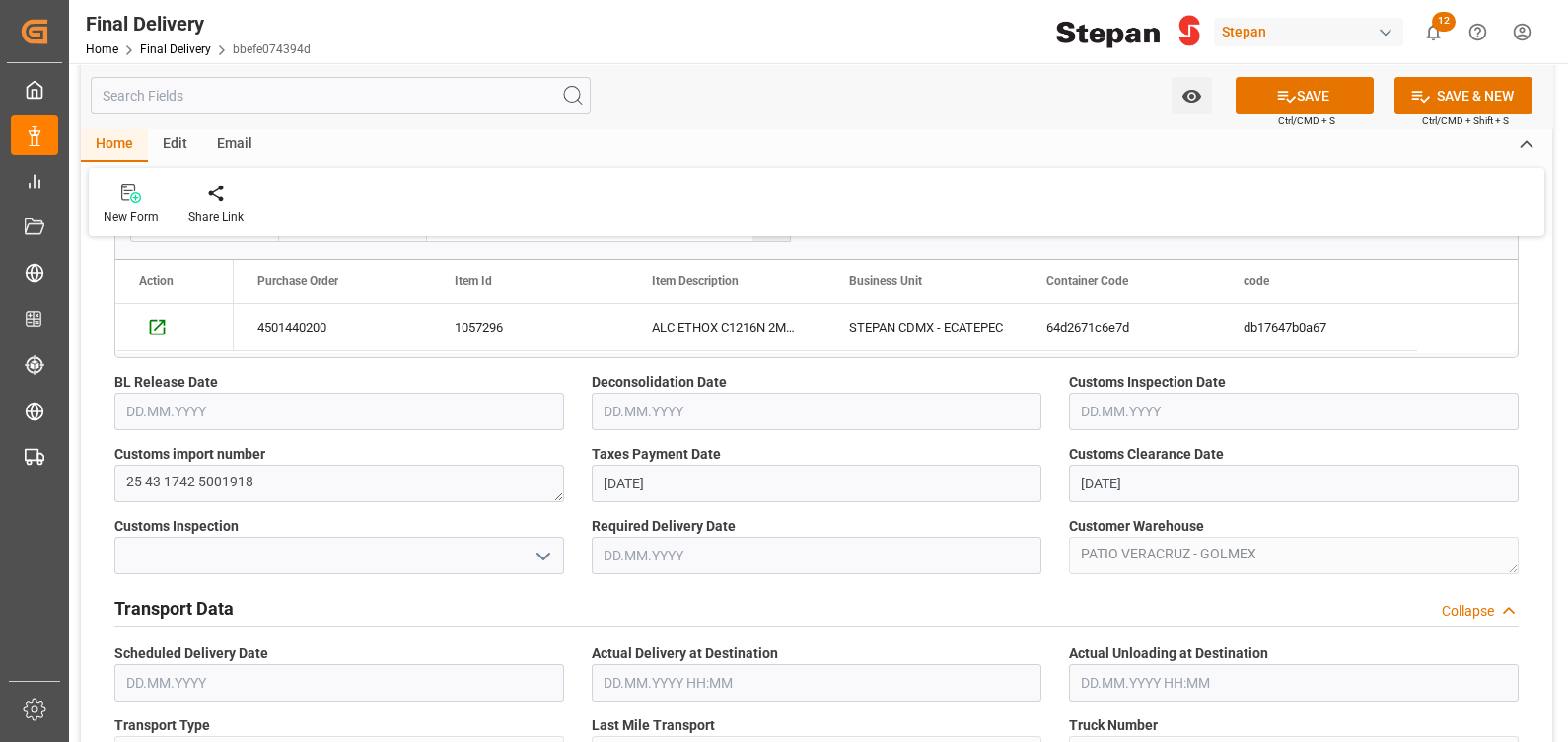 scroll, scrollTop: 384, scrollLeft: 0, axis: vertical 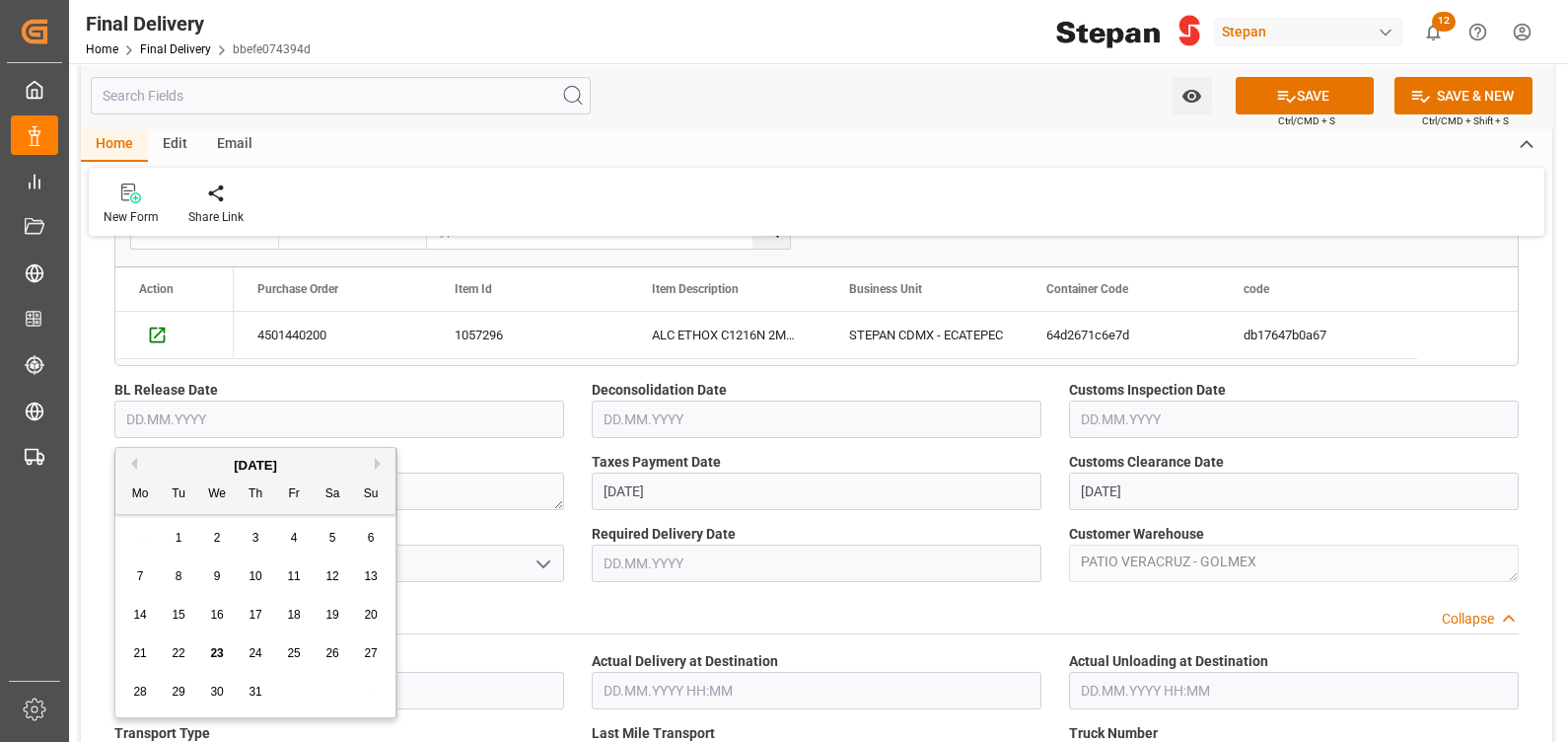click at bounding box center (339, 419) 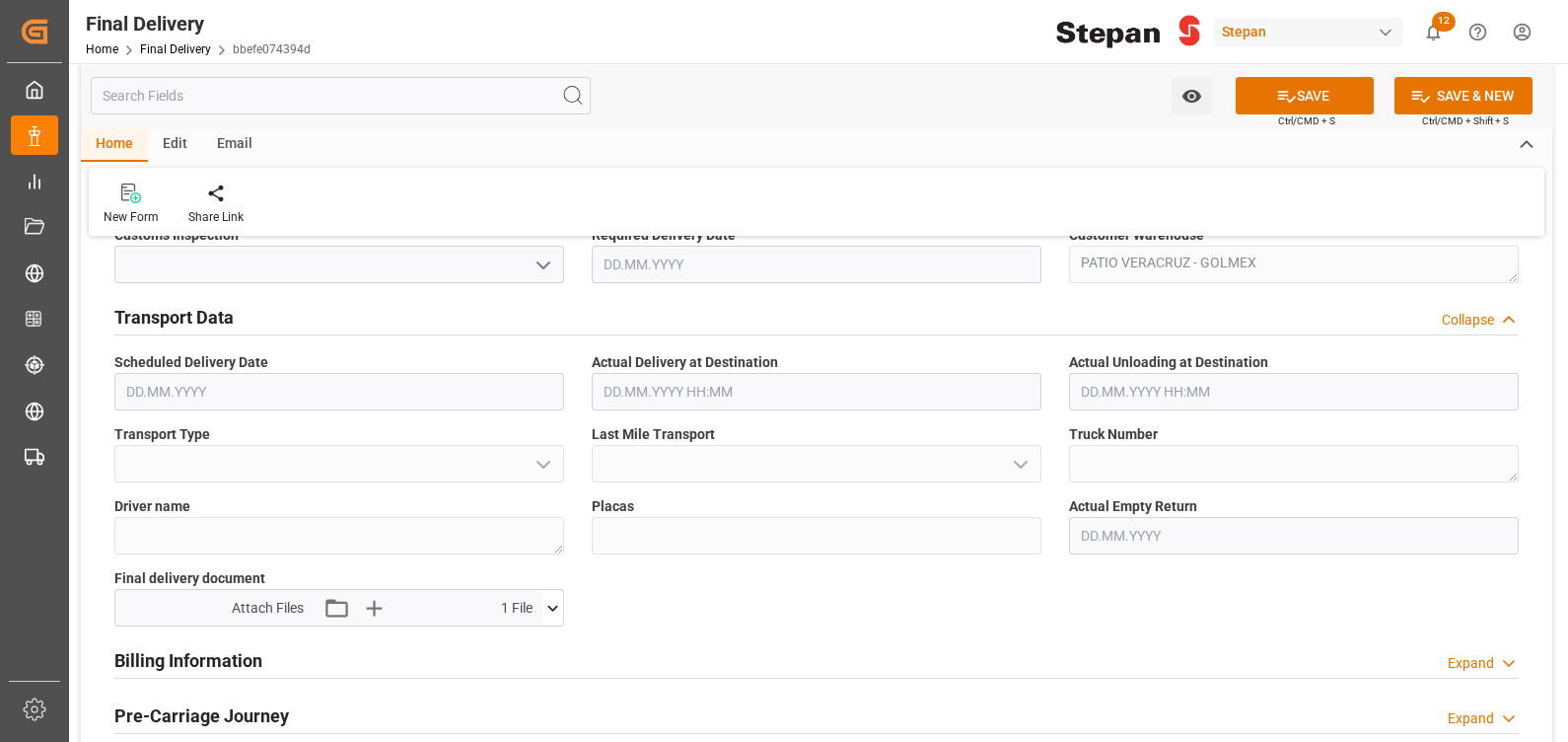 scroll, scrollTop: 779, scrollLeft: 0, axis: vertical 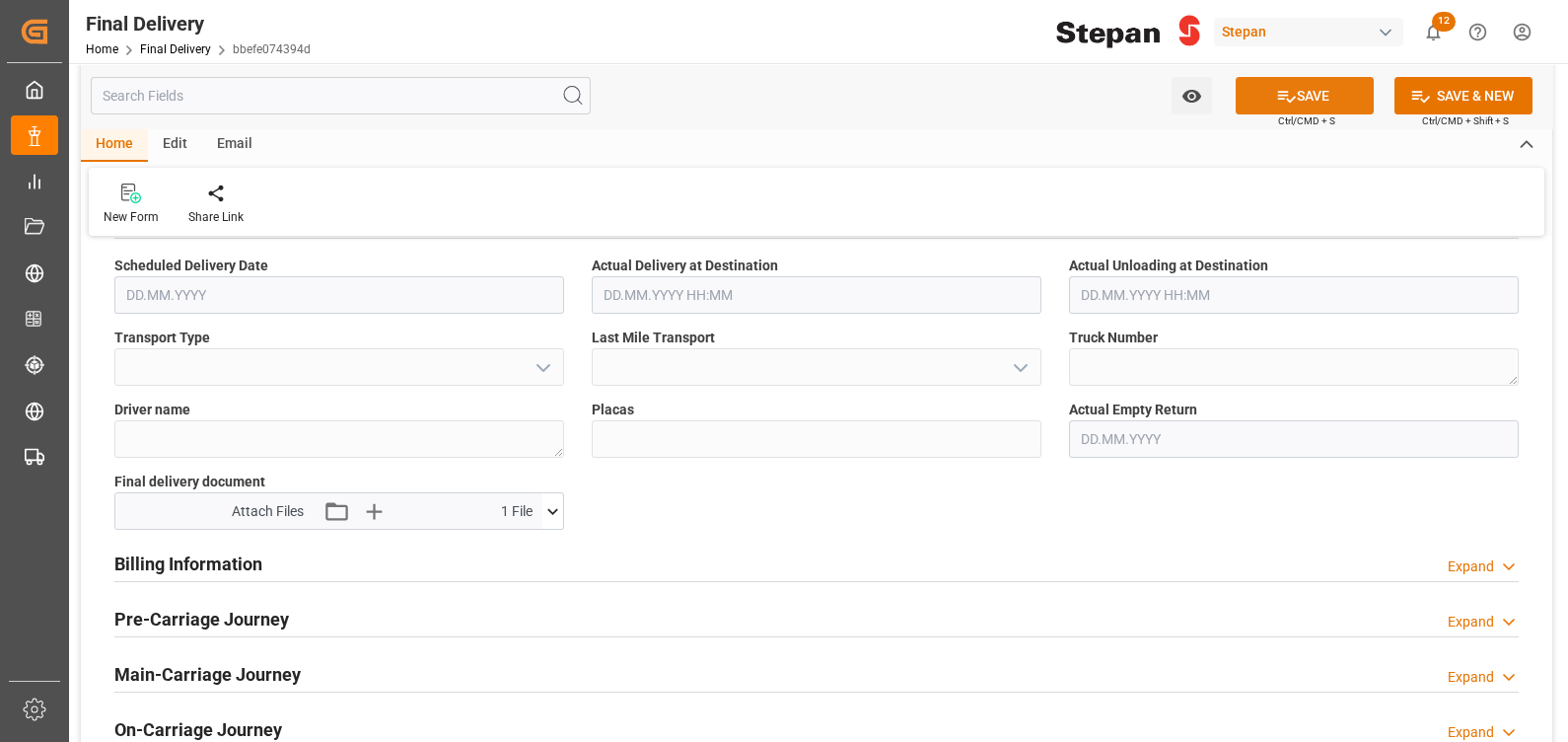 click on "SAVE" at bounding box center [1305, 96] 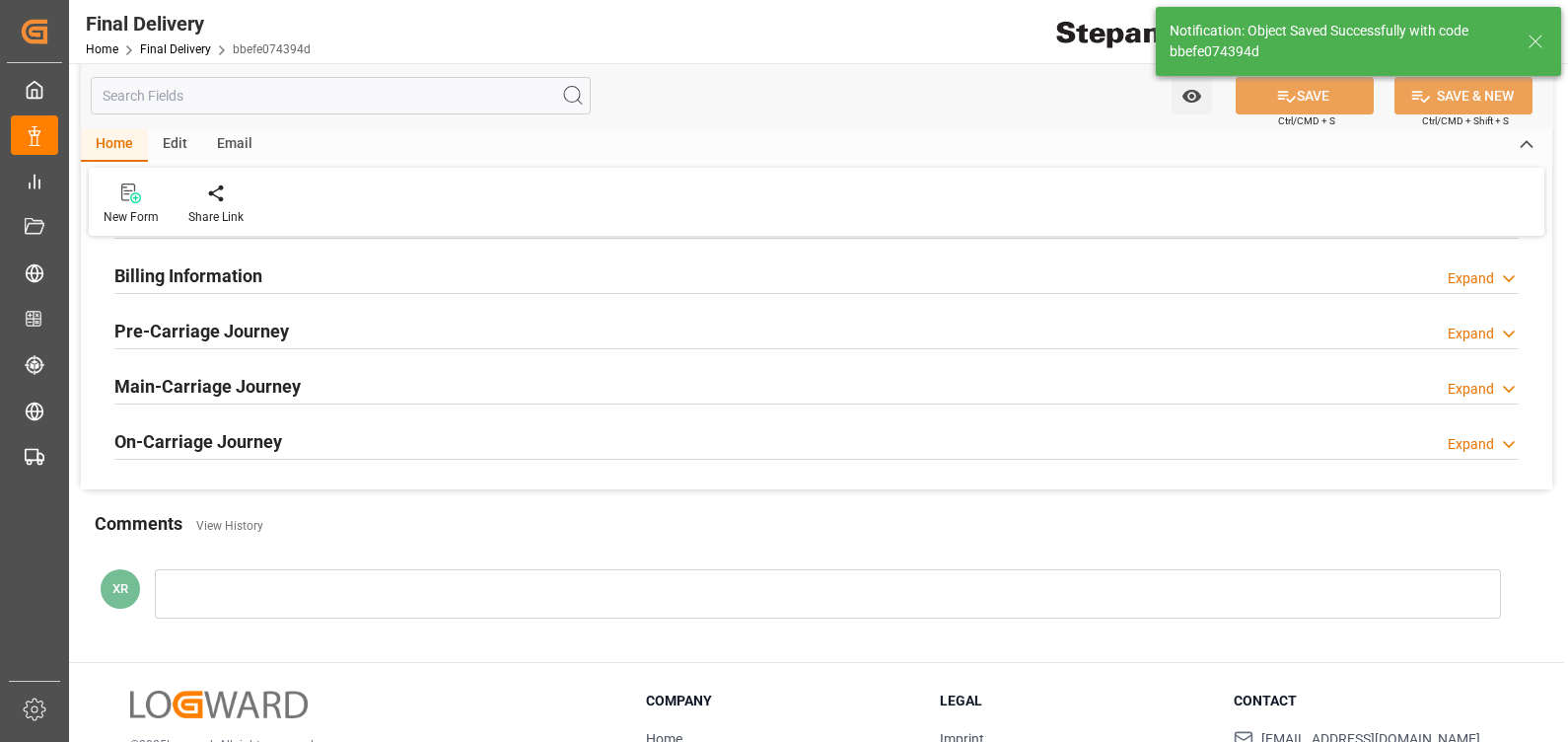 type on "Custom Clearance" 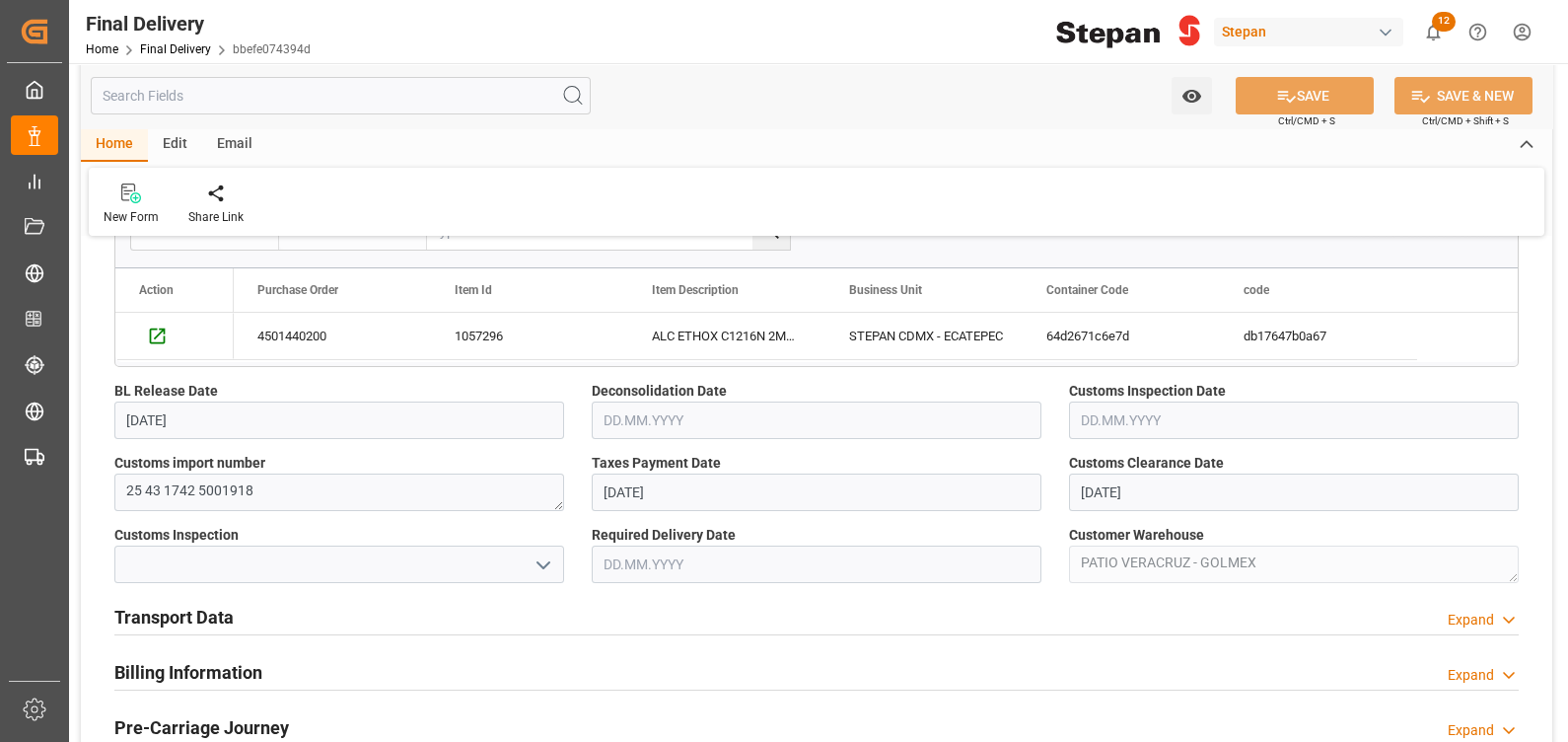 scroll, scrollTop: 0, scrollLeft: 0, axis: both 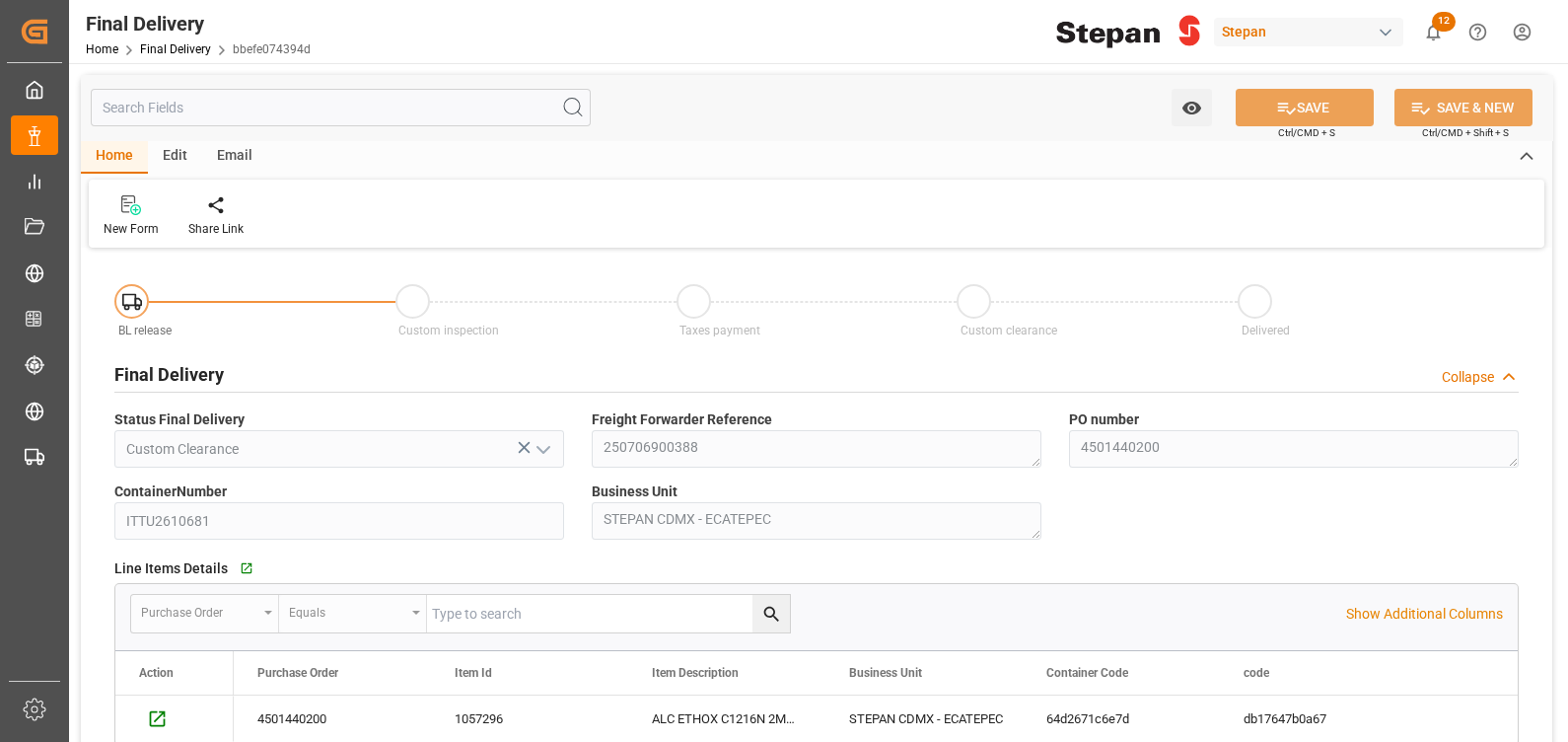click on "Home" at bounding box center (114, 157) 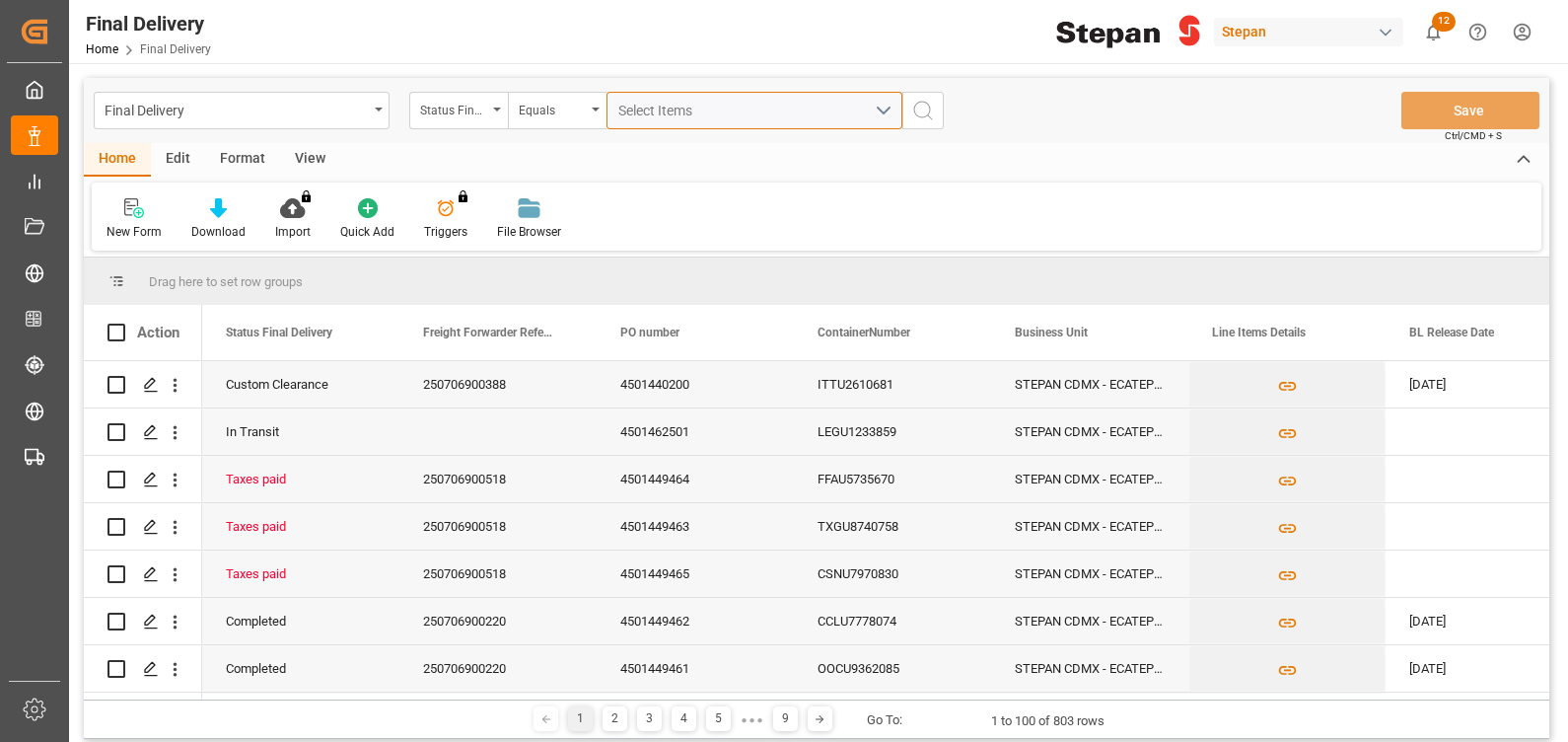 click on "Select Items" at bounding box center [747, 111] 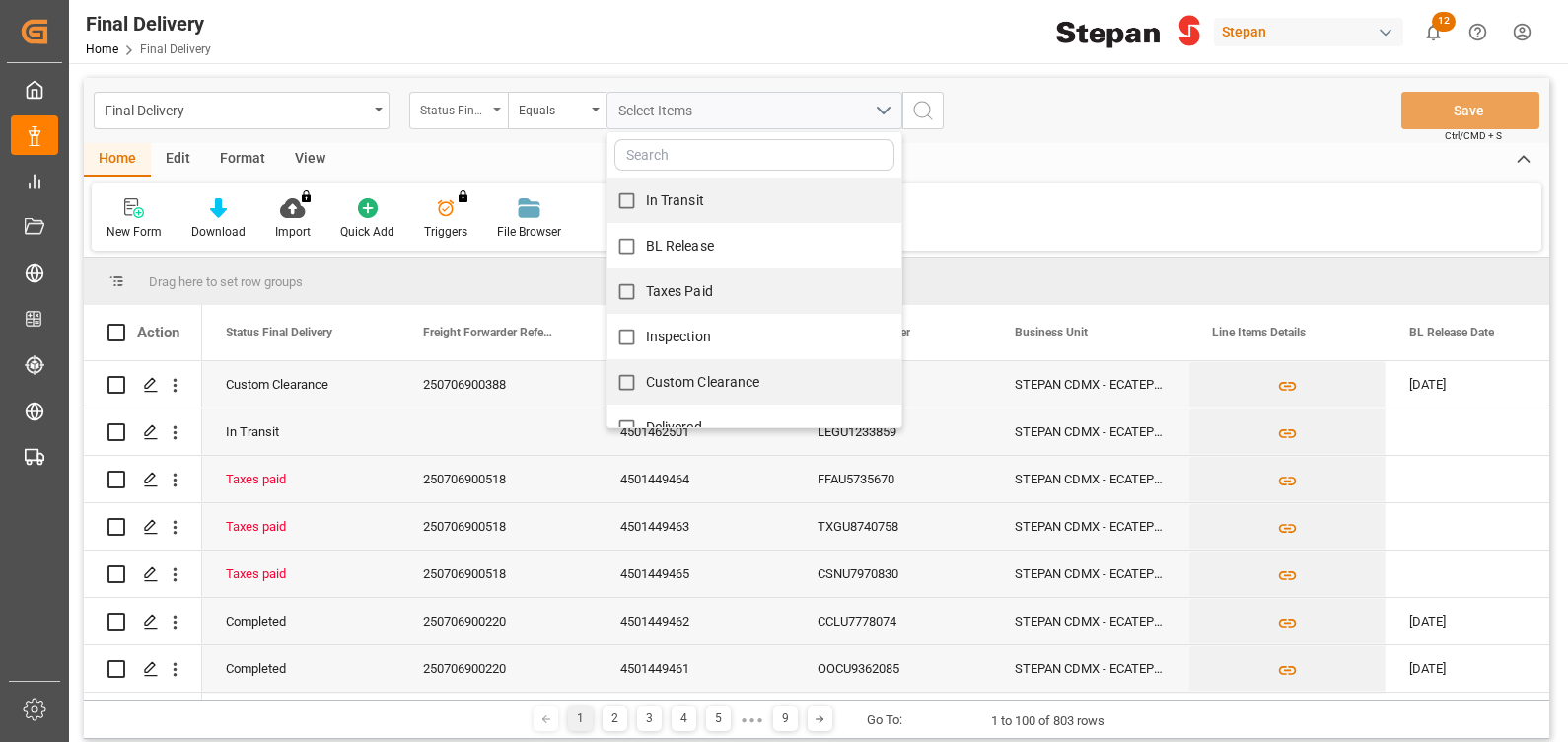click on "Status Final Delivery" at bounding box center (454, 108) 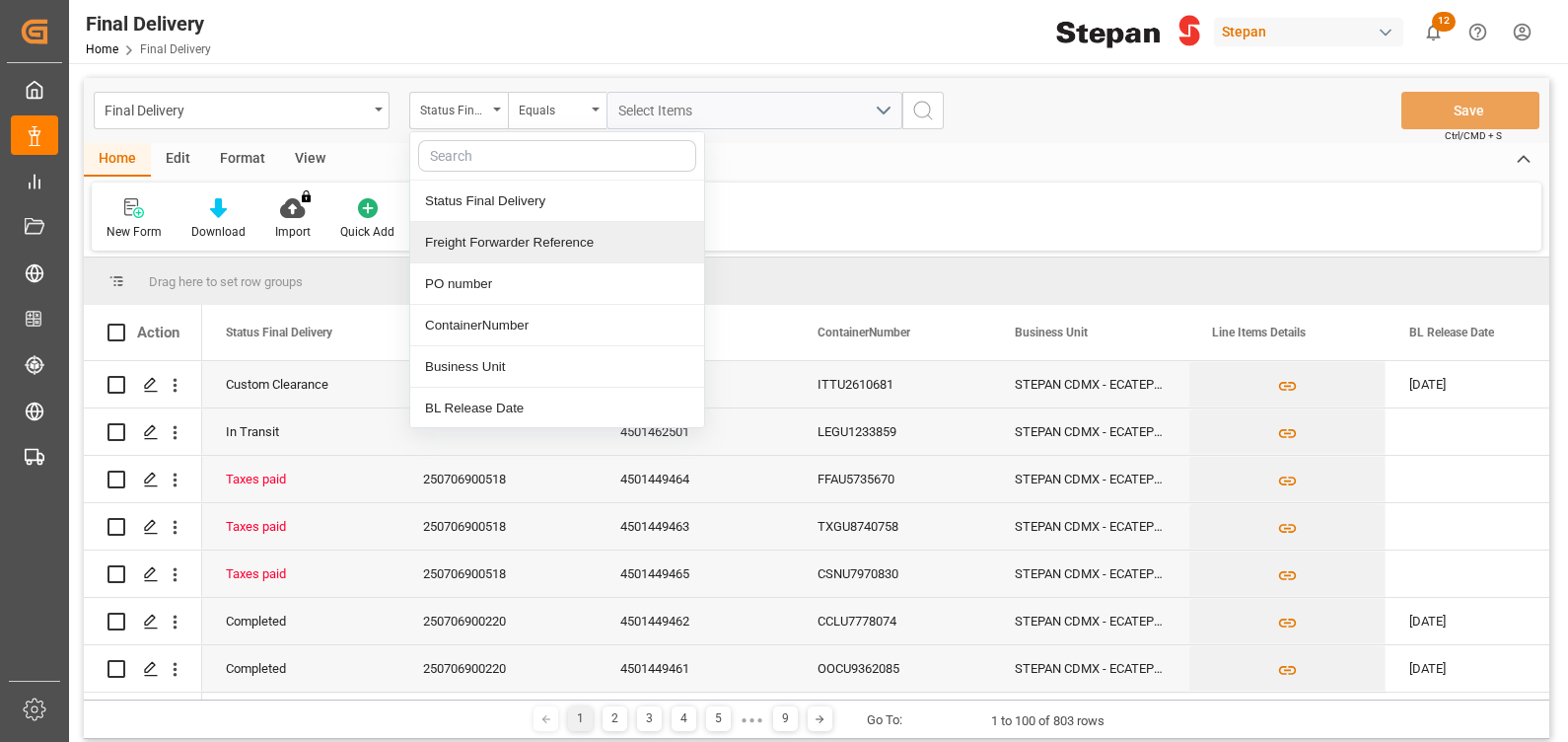 click on "Freight Forwarder Reference" at bounding box center (557, 243) 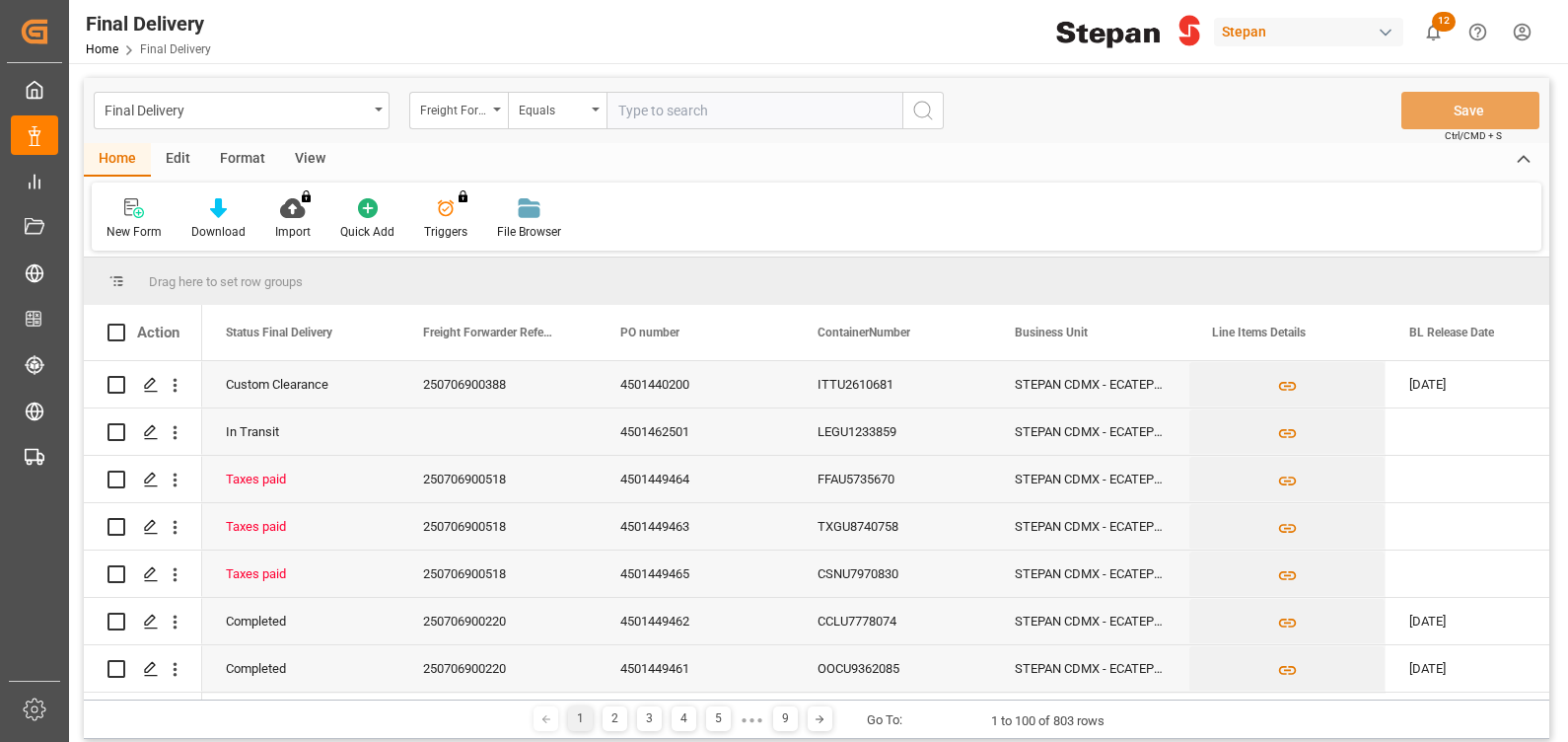 click at bounding box center (754, 111) 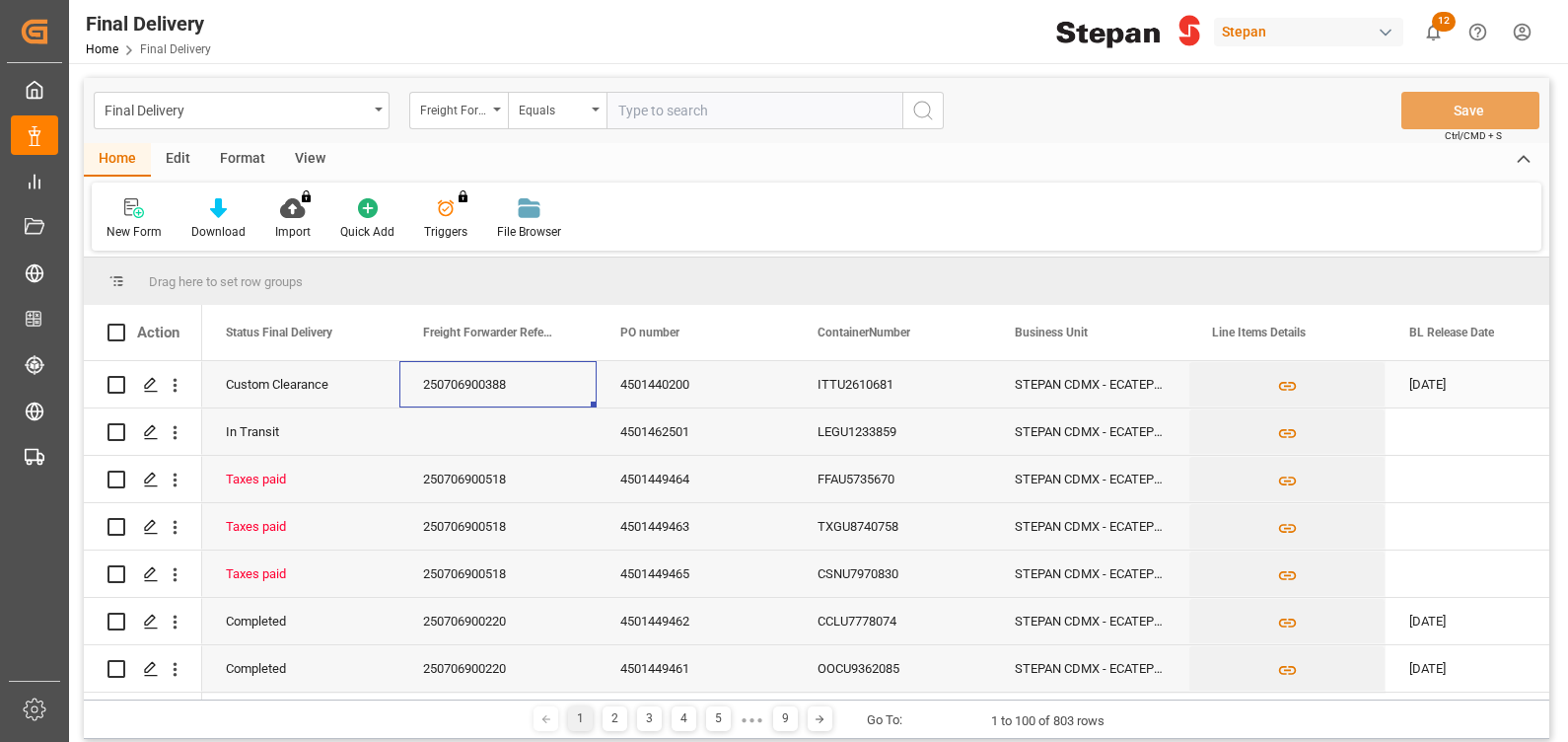 drag, startPoint x: 428, startPoint y: 382, endPoint x: 391, endPoint y: 380, distance: 37.054015 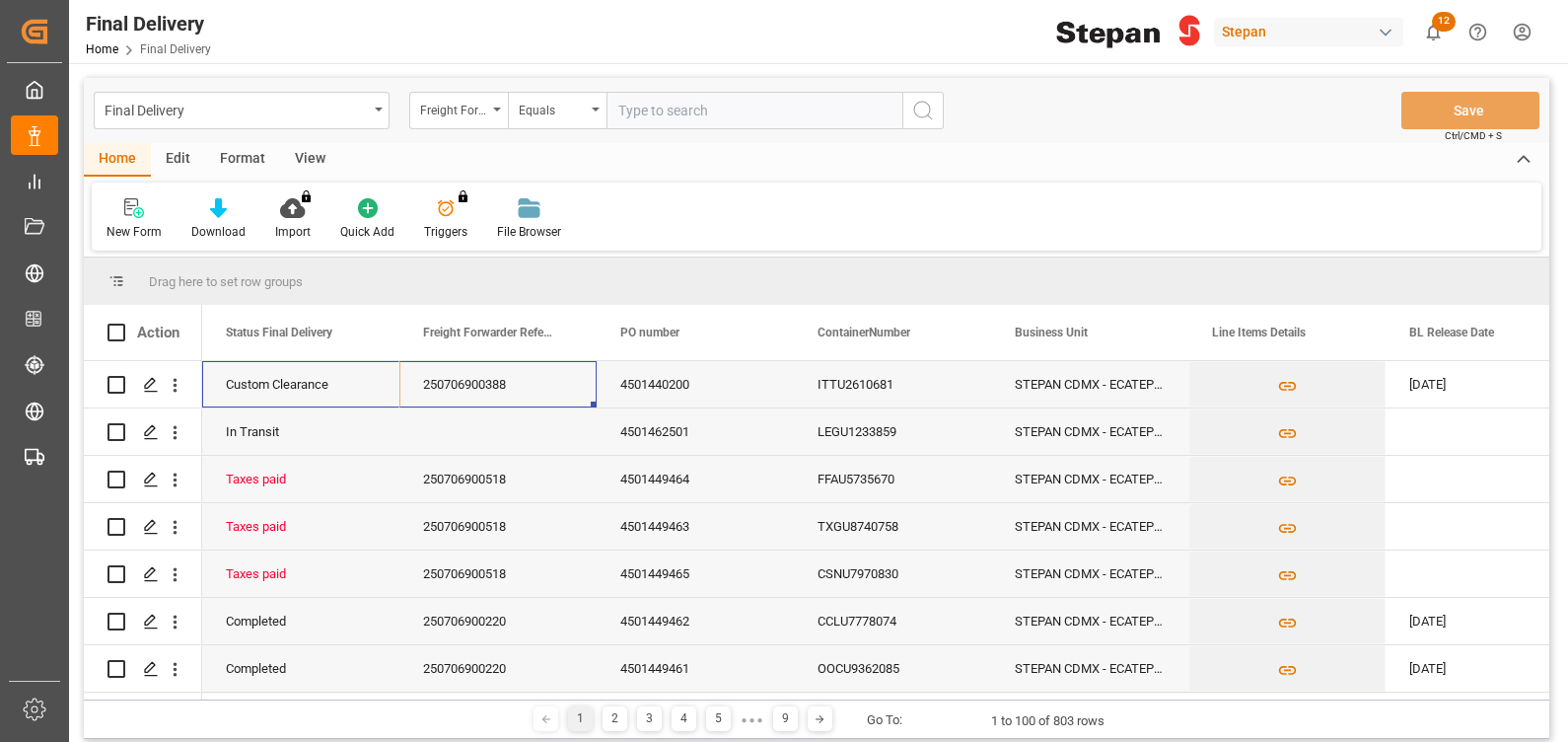 click at bounding box center (754, 111) 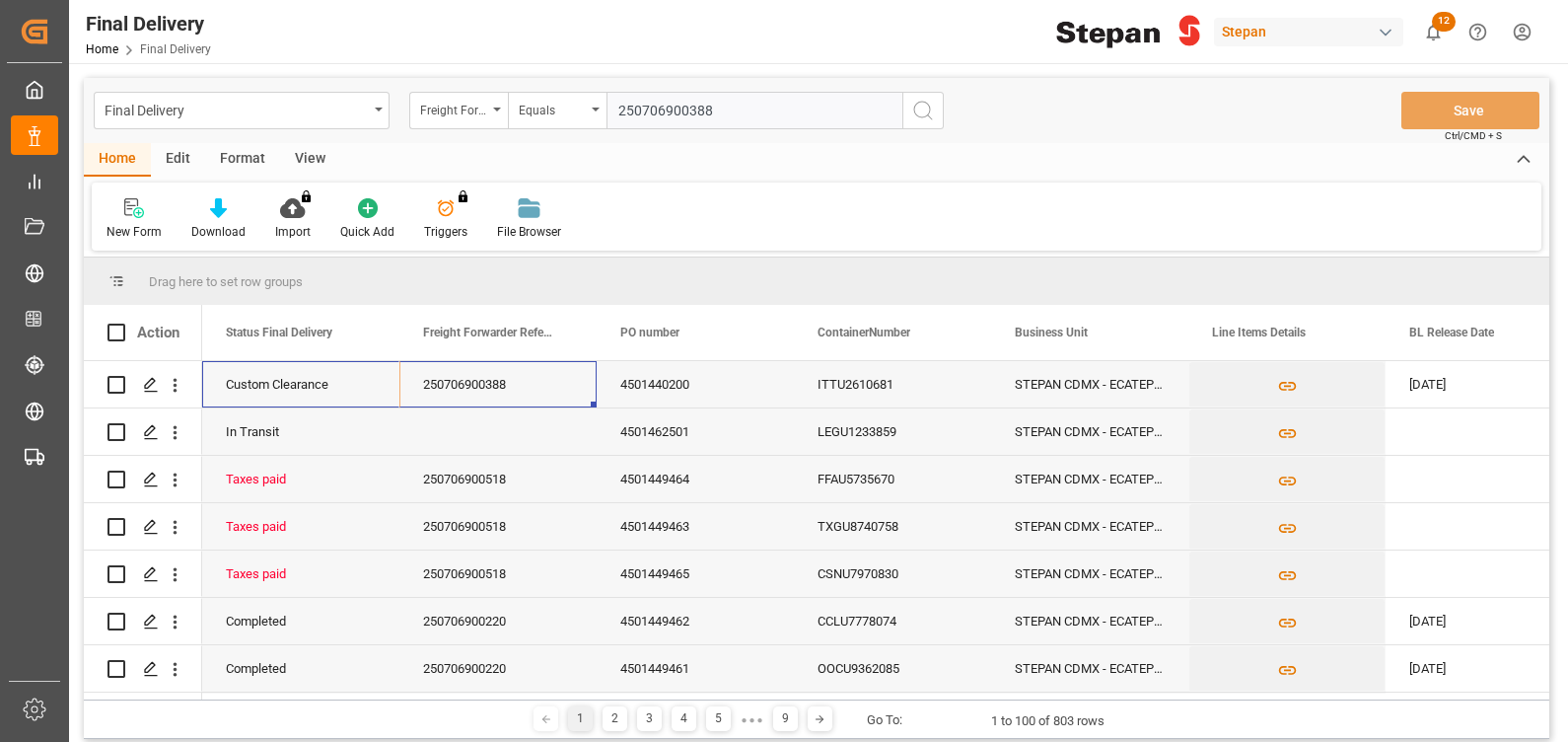 type 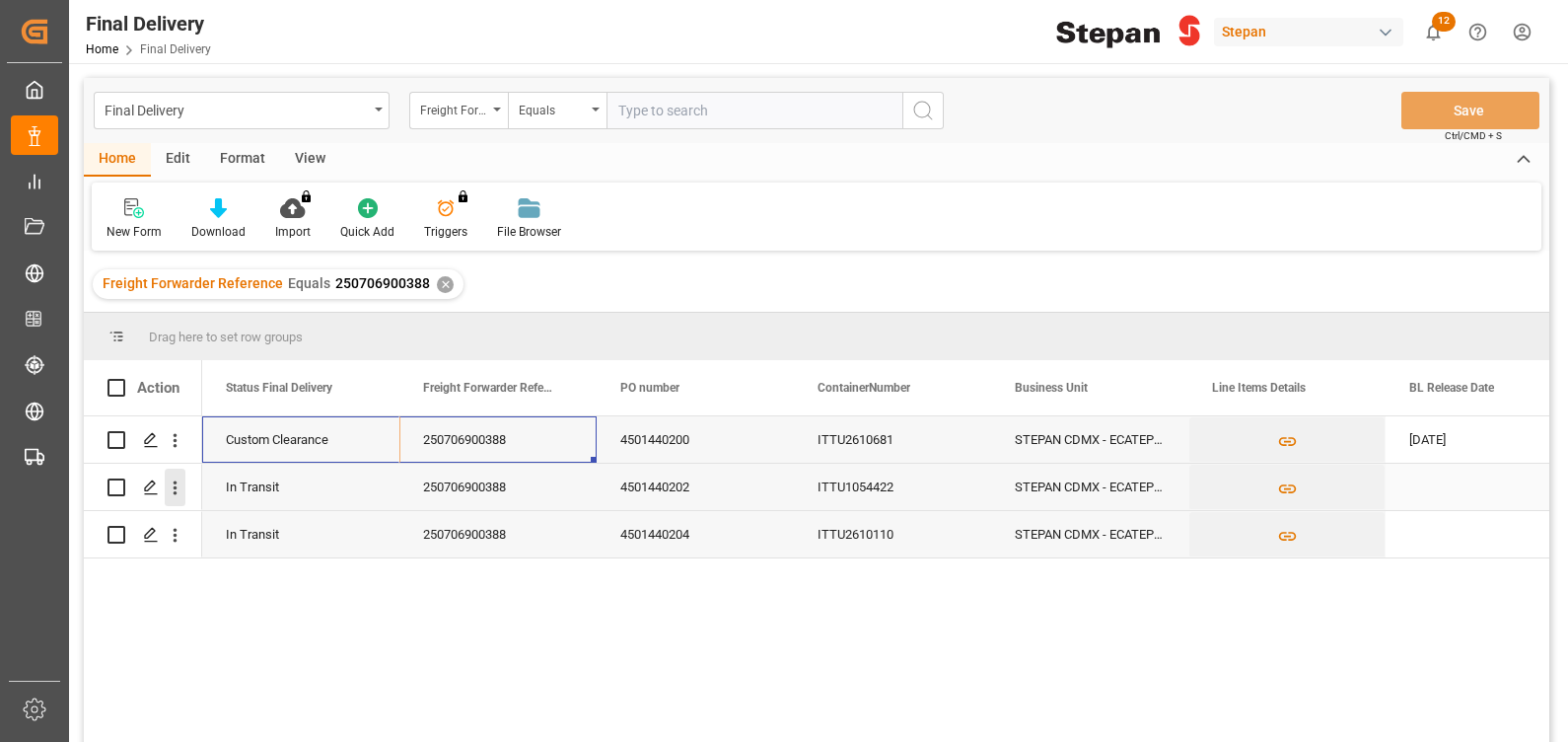 click 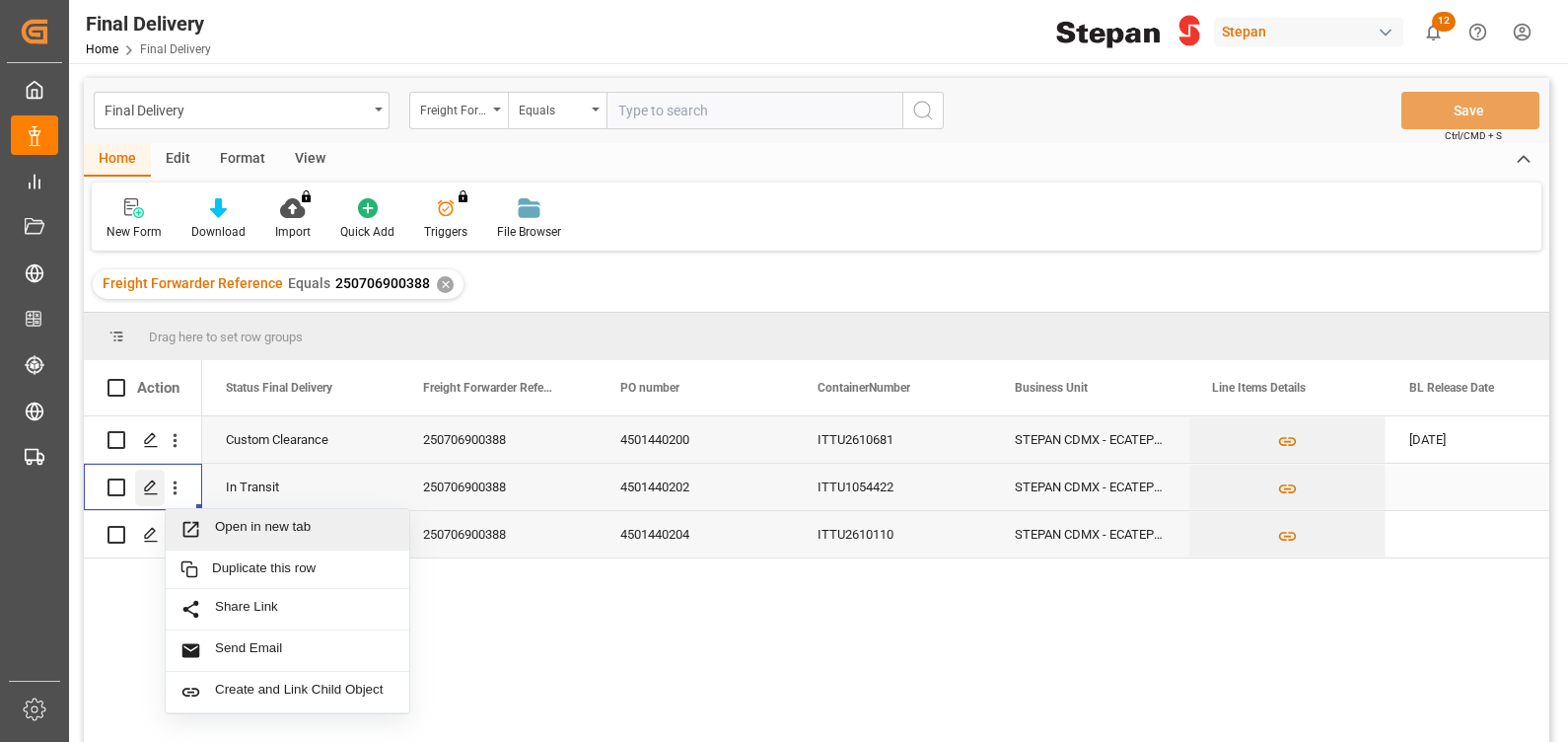 click 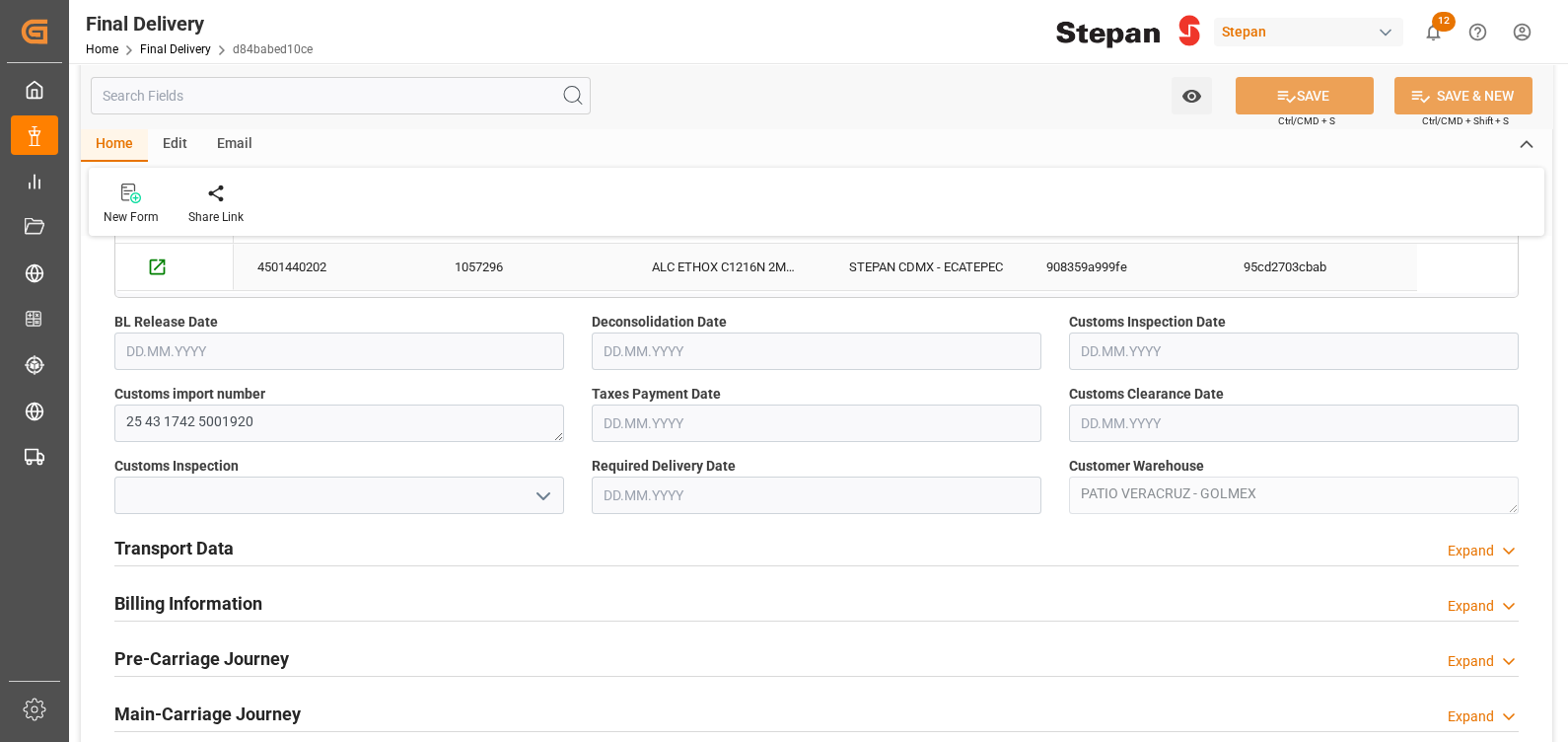 scroll, scrollTop: 453, scrollLeft: 0, axis: vertical 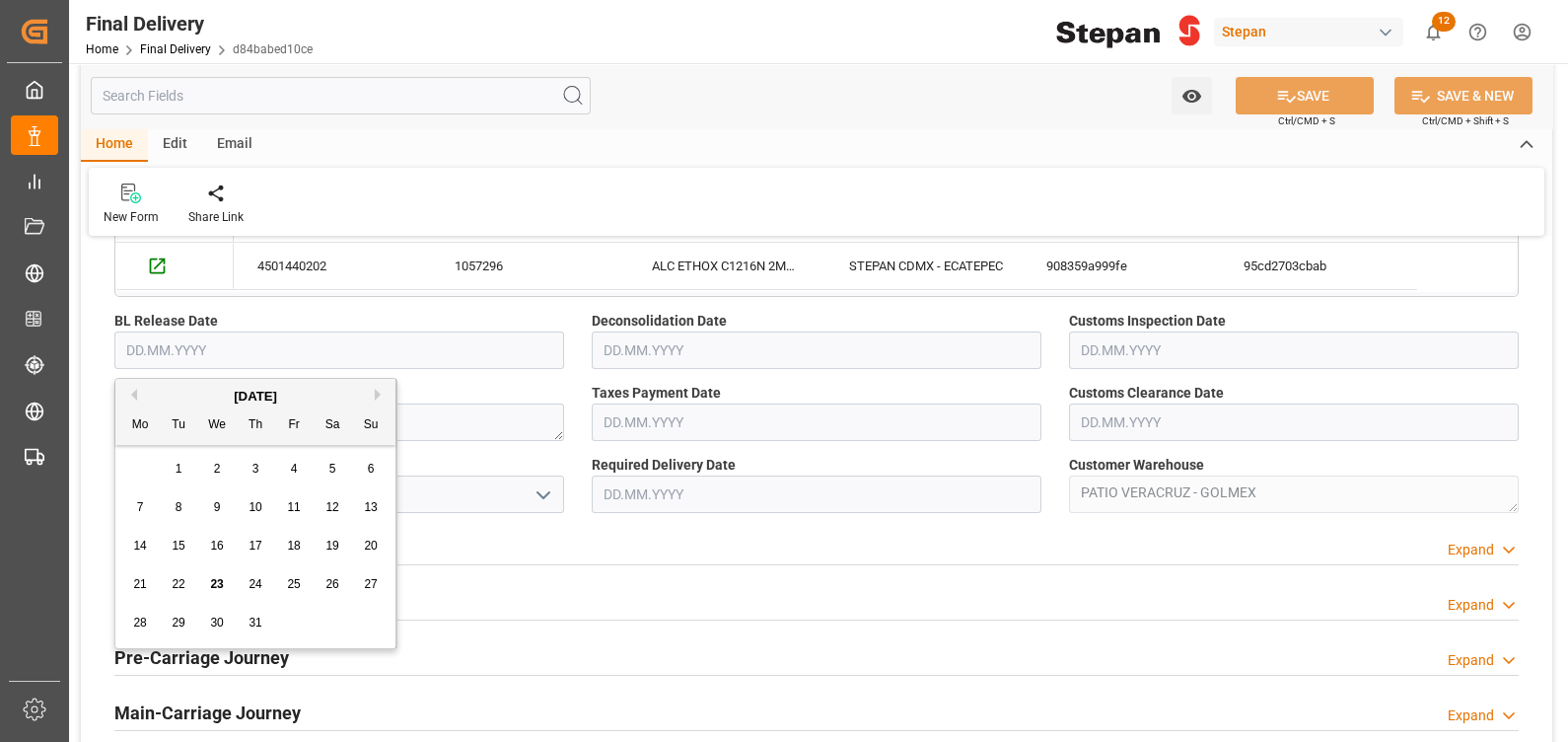 click at bounding box center (339, 350) 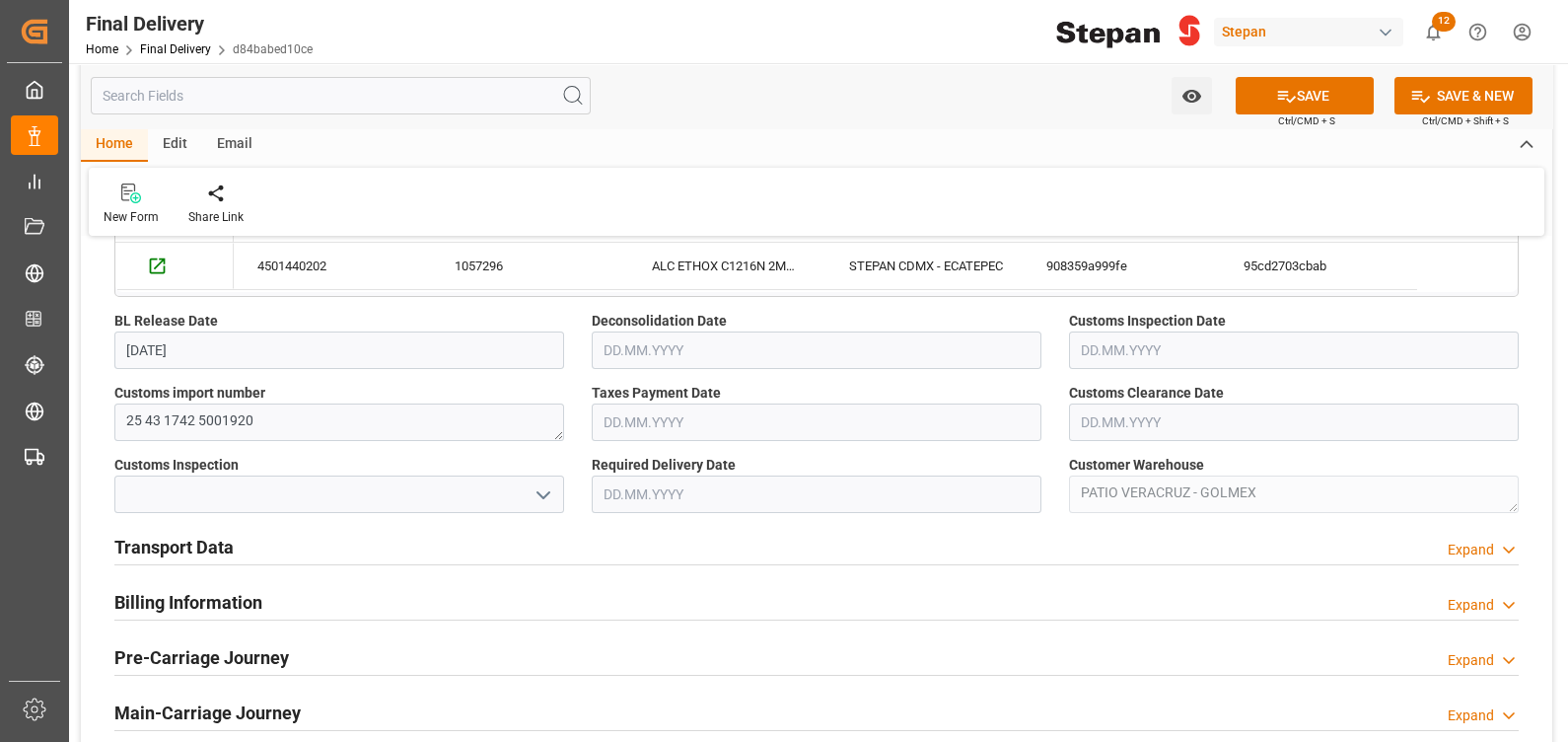 click at bounding box center (817, 422) 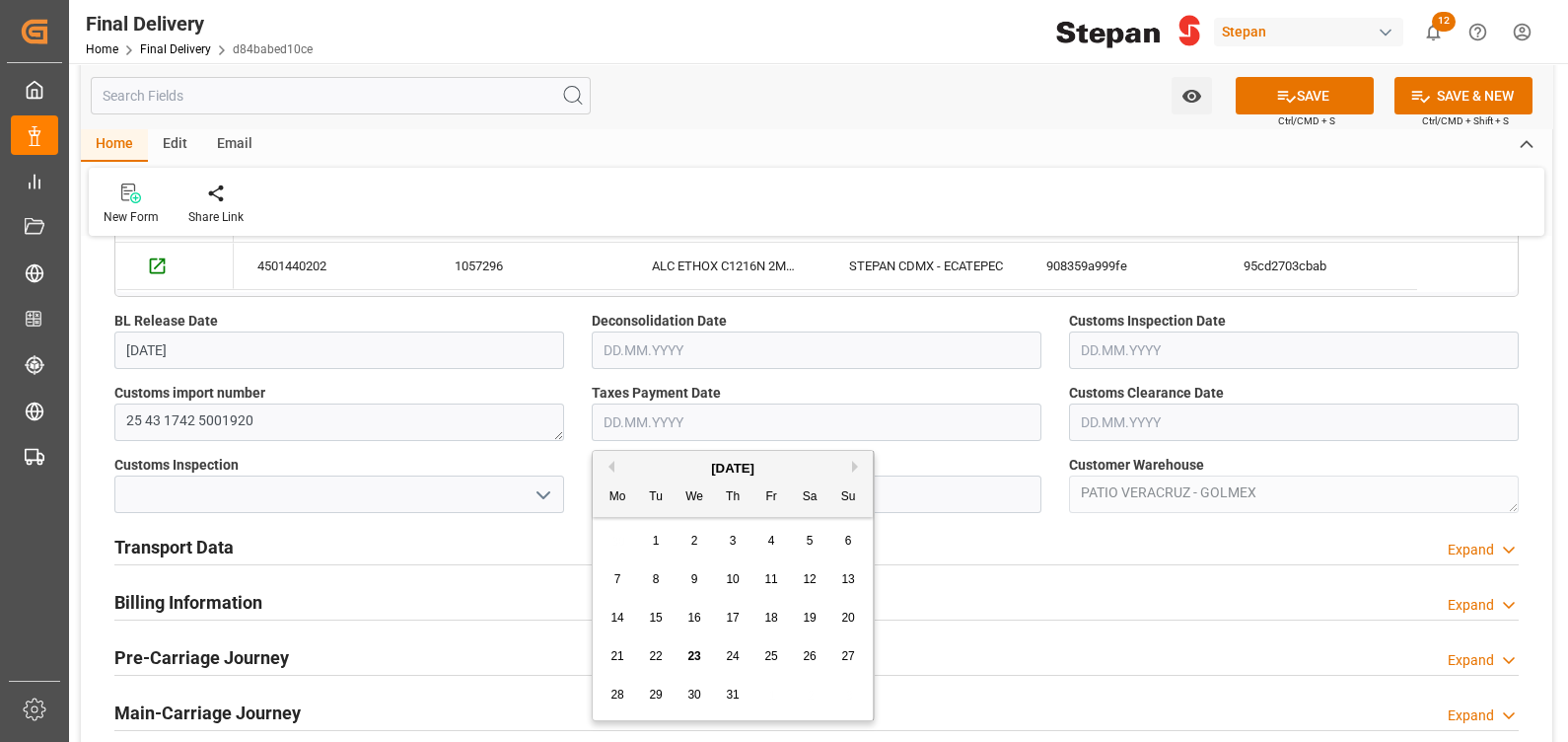 click on "23" at bounding box center (693, 656) 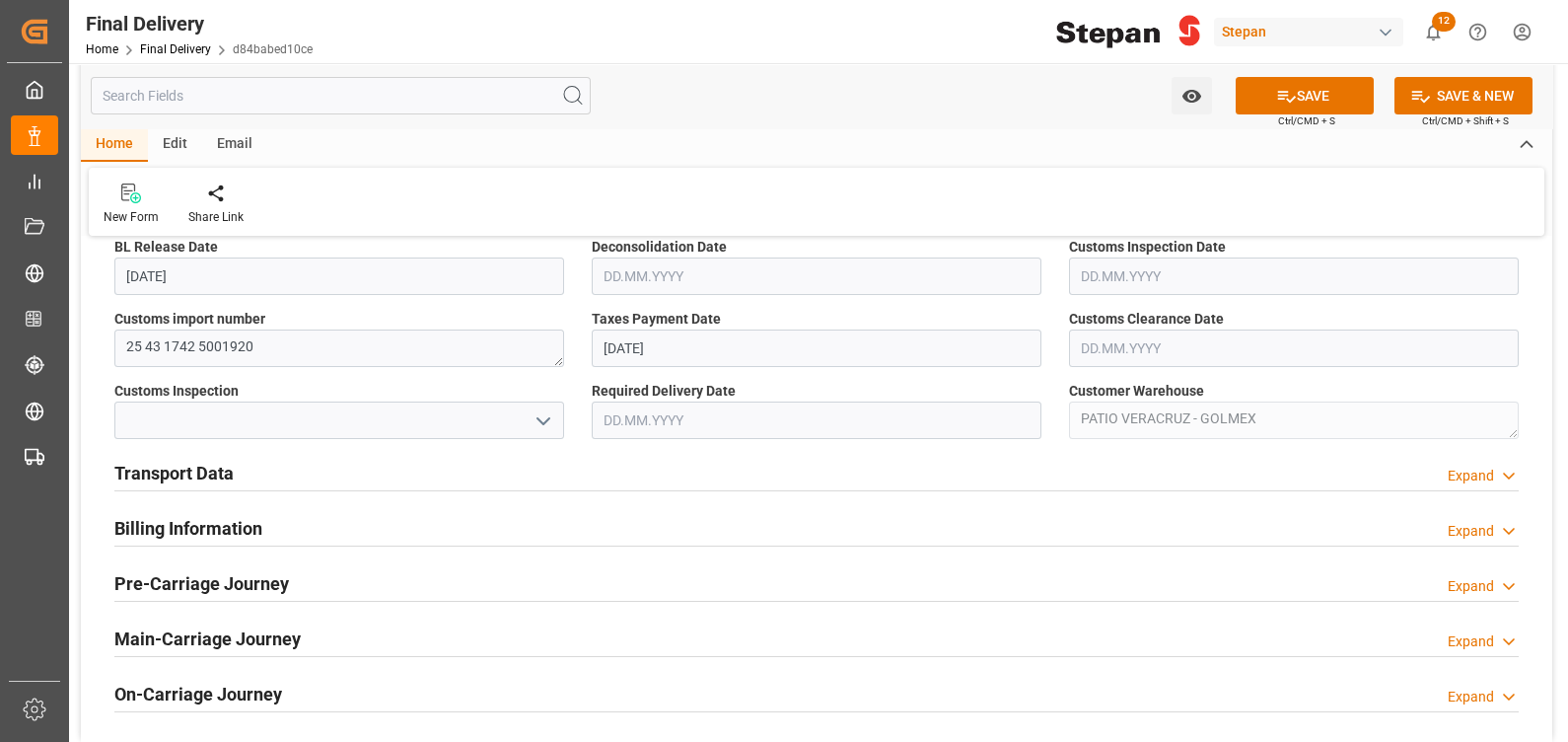 scroll, scrollTop: 529, scrollLeft: 0, axis: vertical 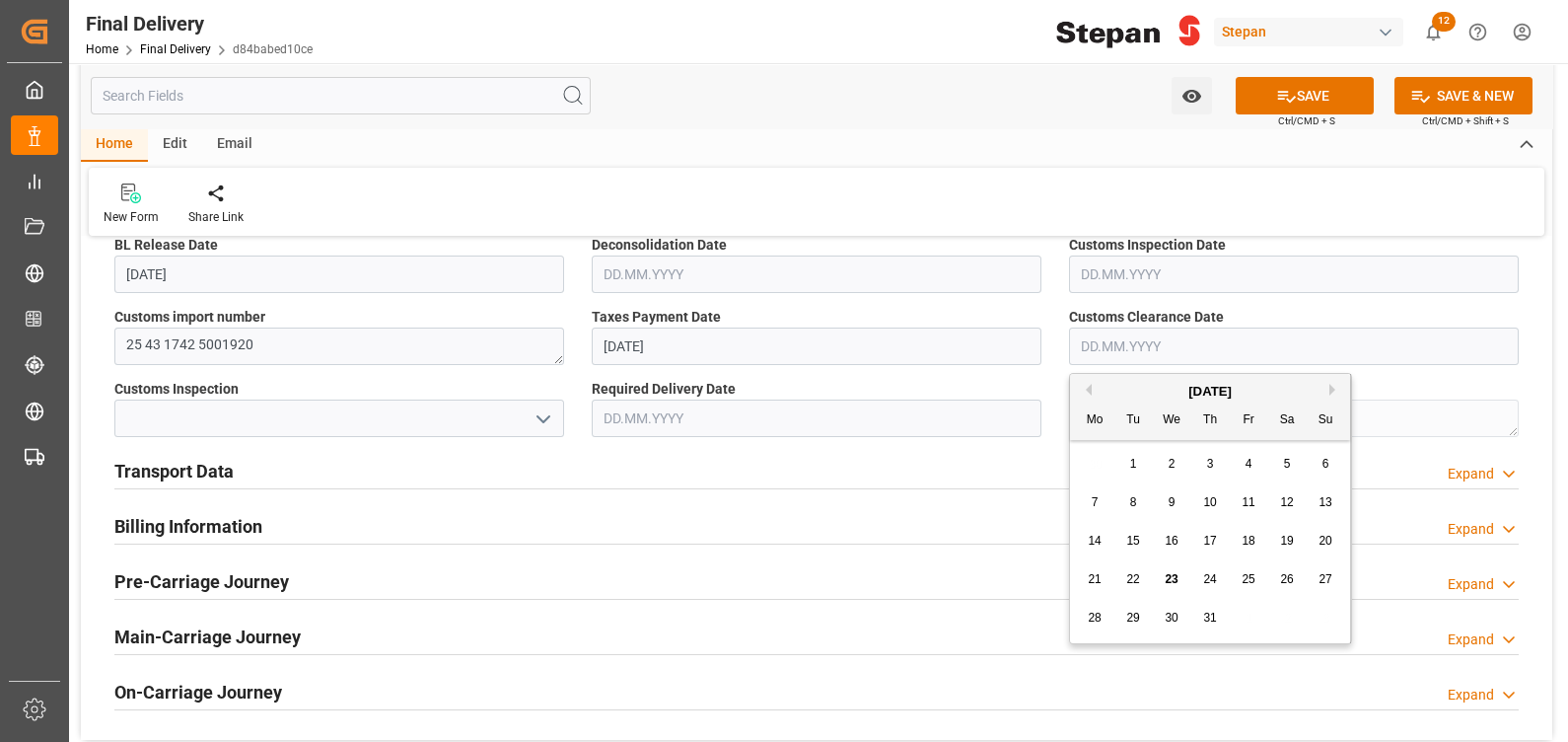 click at bounding box center [1294, 346] 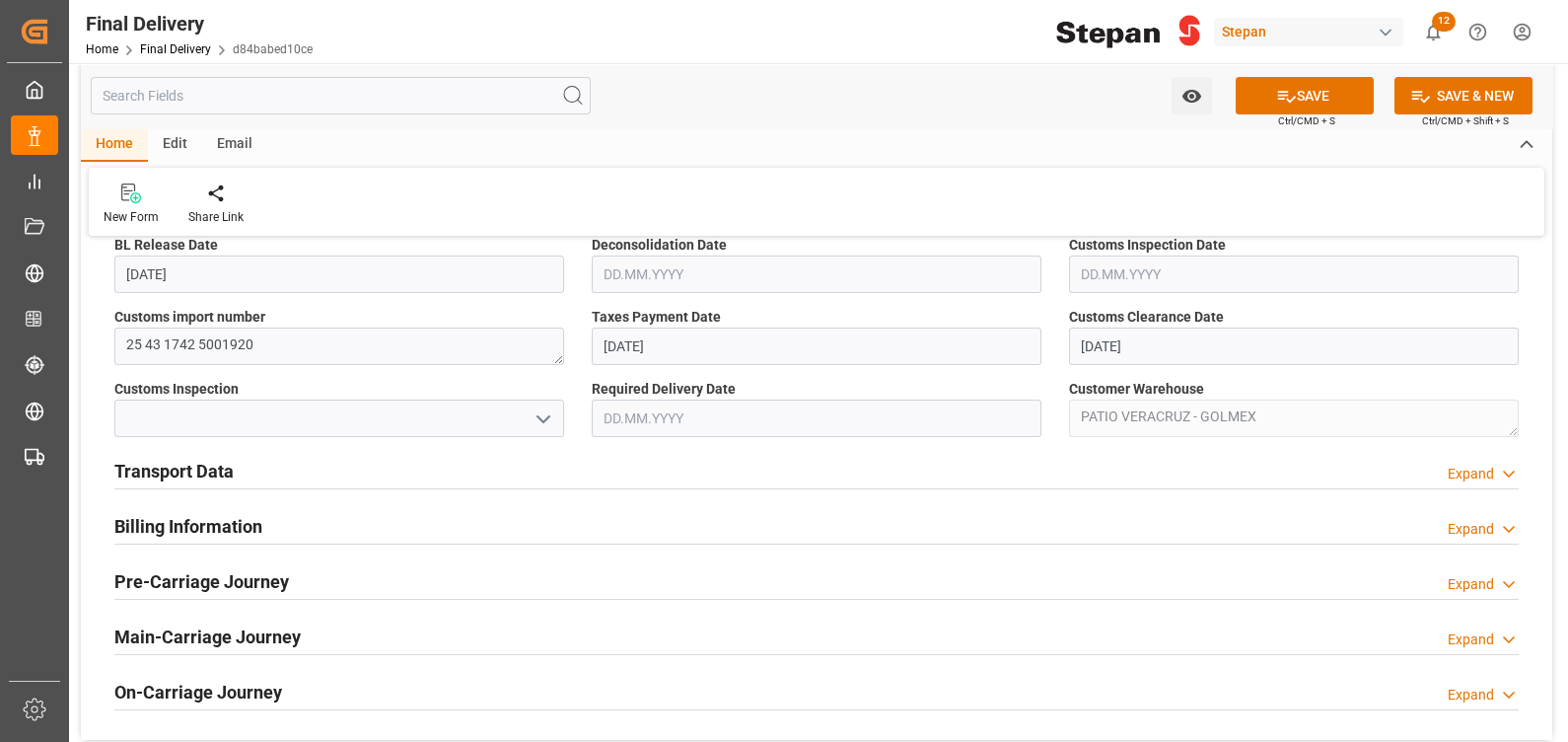 scroll, scrollTop: 597, scrollLeft: 0, axis: vertical 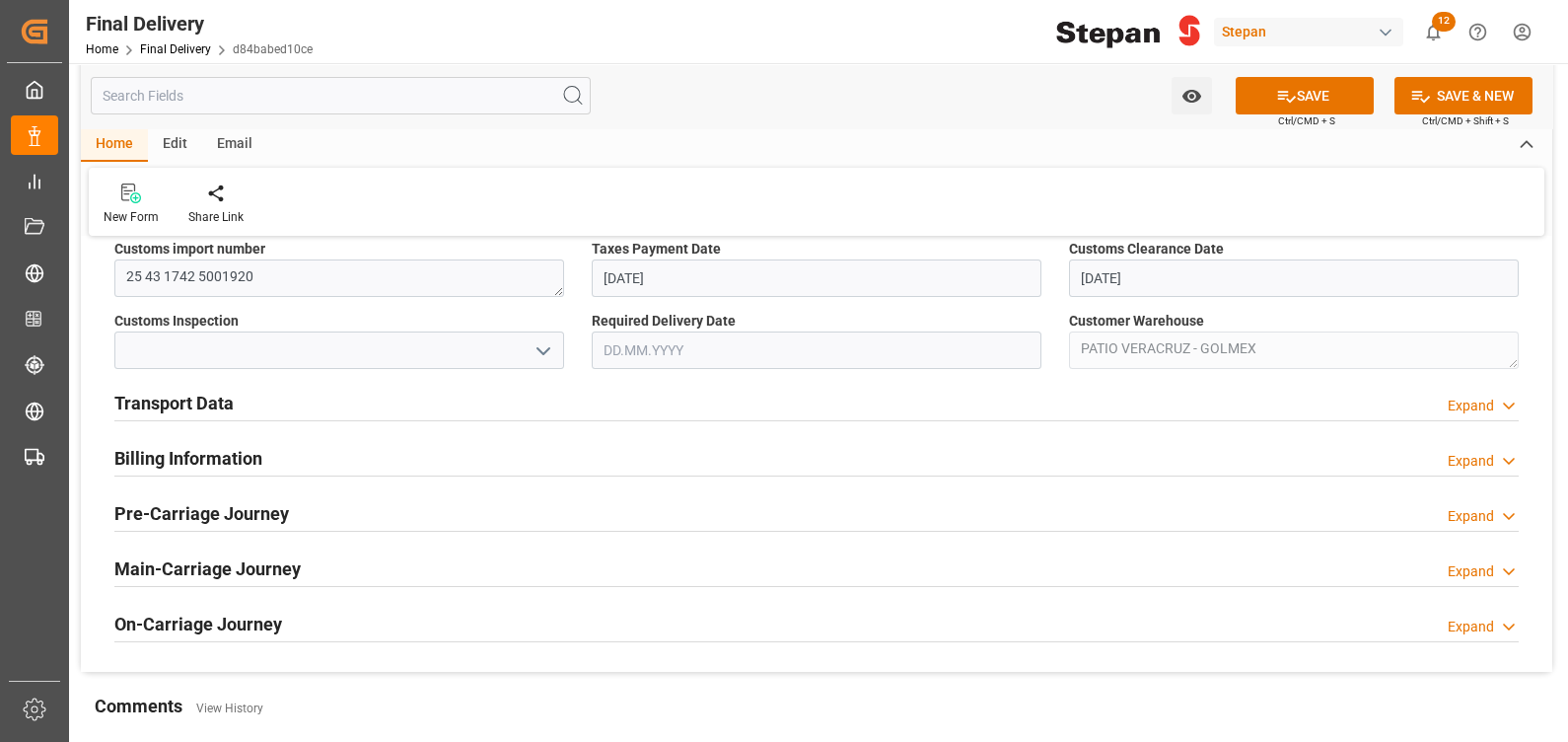 click on "Transport Data" at bounding box center [174, 403] 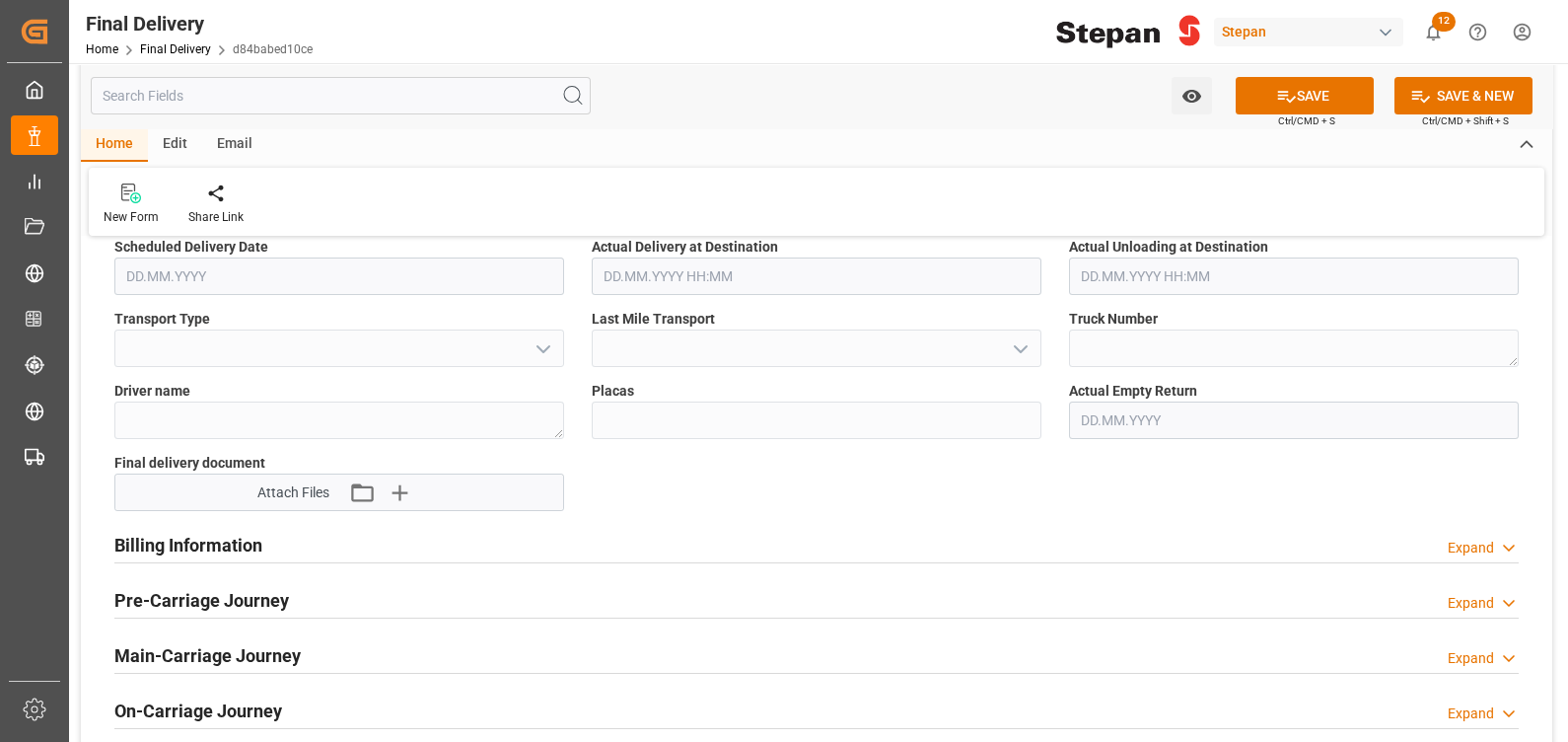 scroll, scrollTop: 848, scrollLeft: 0, axis: vertical 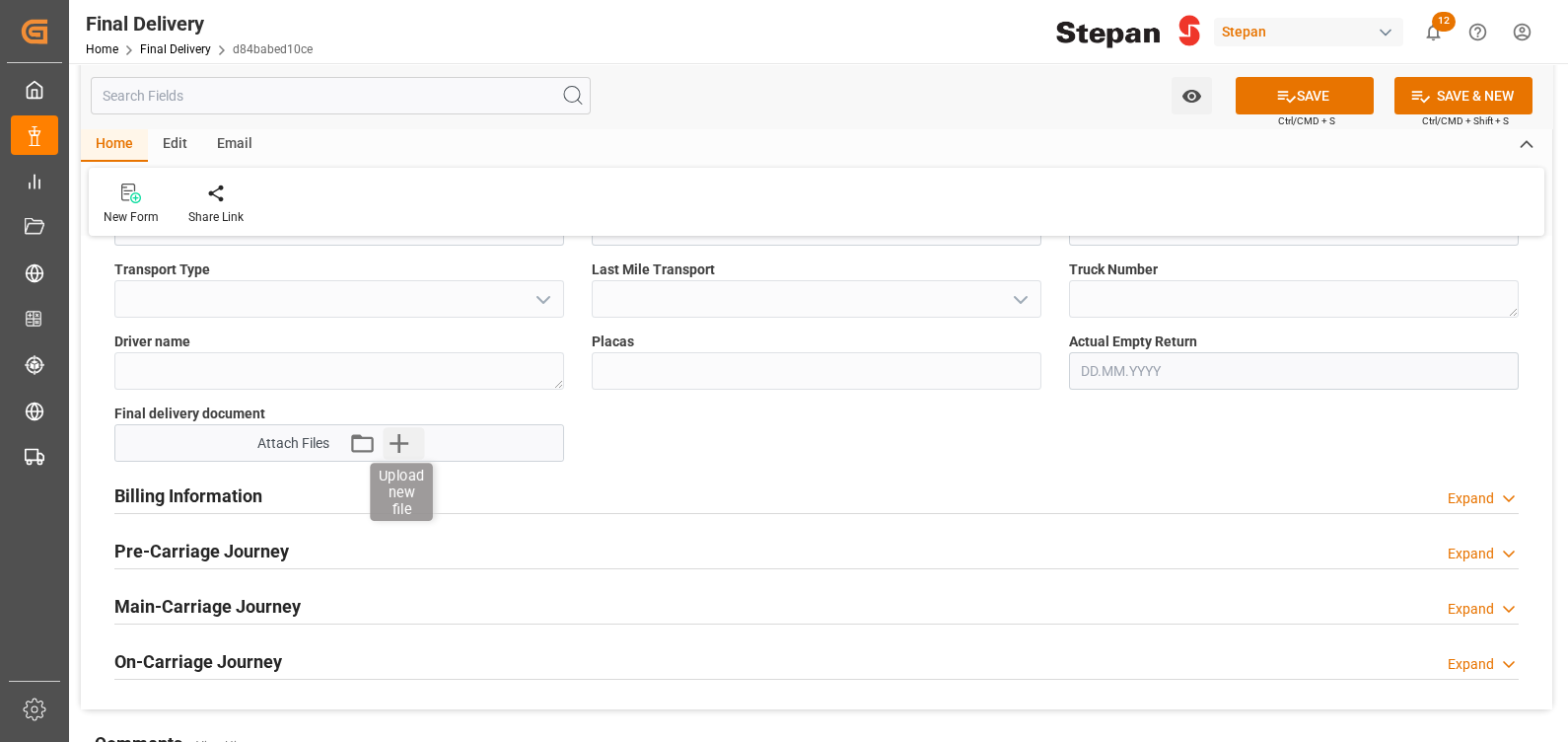 click 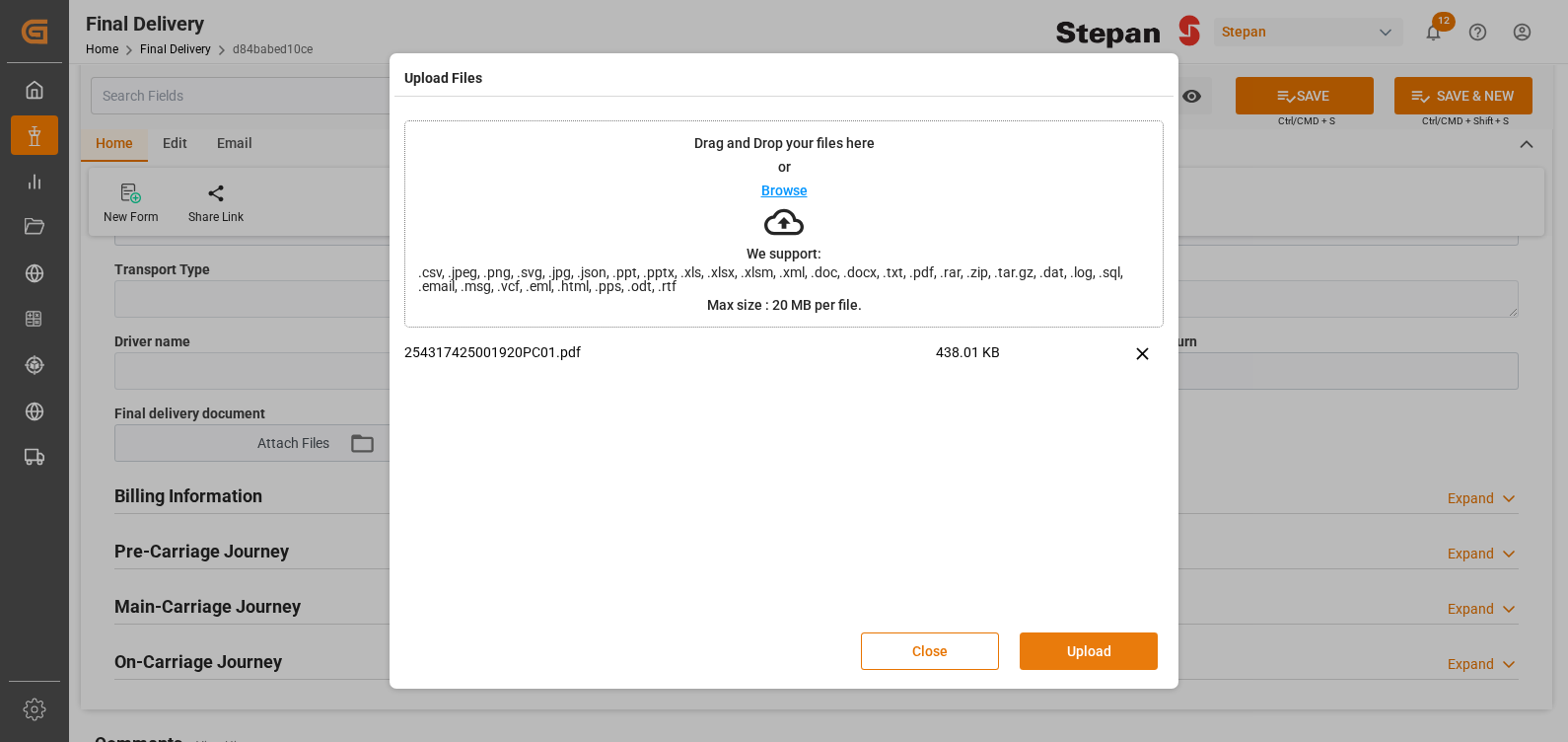 click on "Upload" at bounding box center [1089, 651] 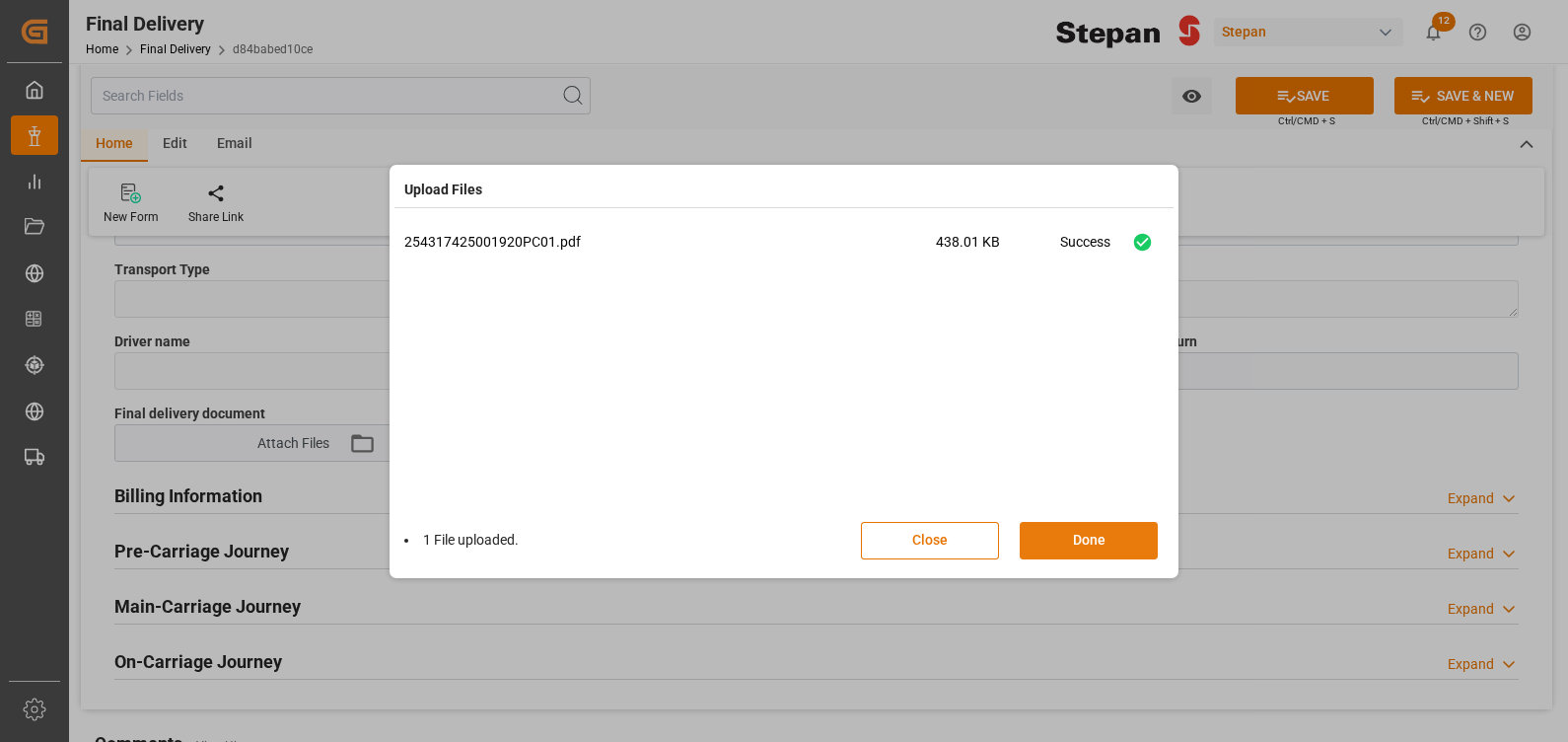 click on "Done" at bounding box center (1089, 541) 